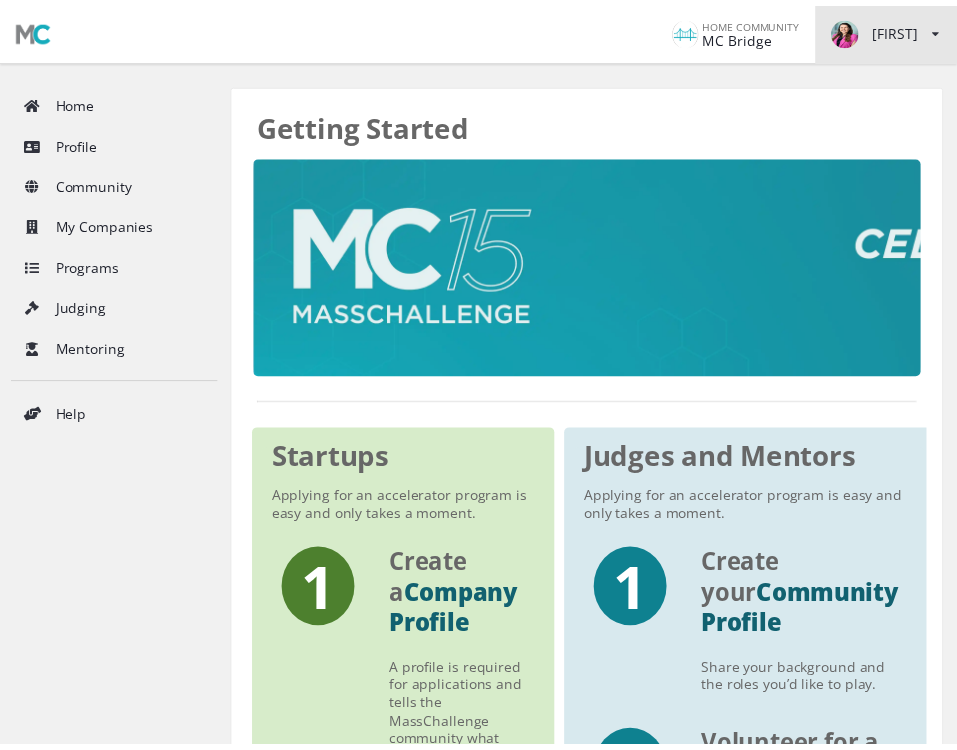 scroll, scrollTop: 0, scrollLeft: 0, axis: both 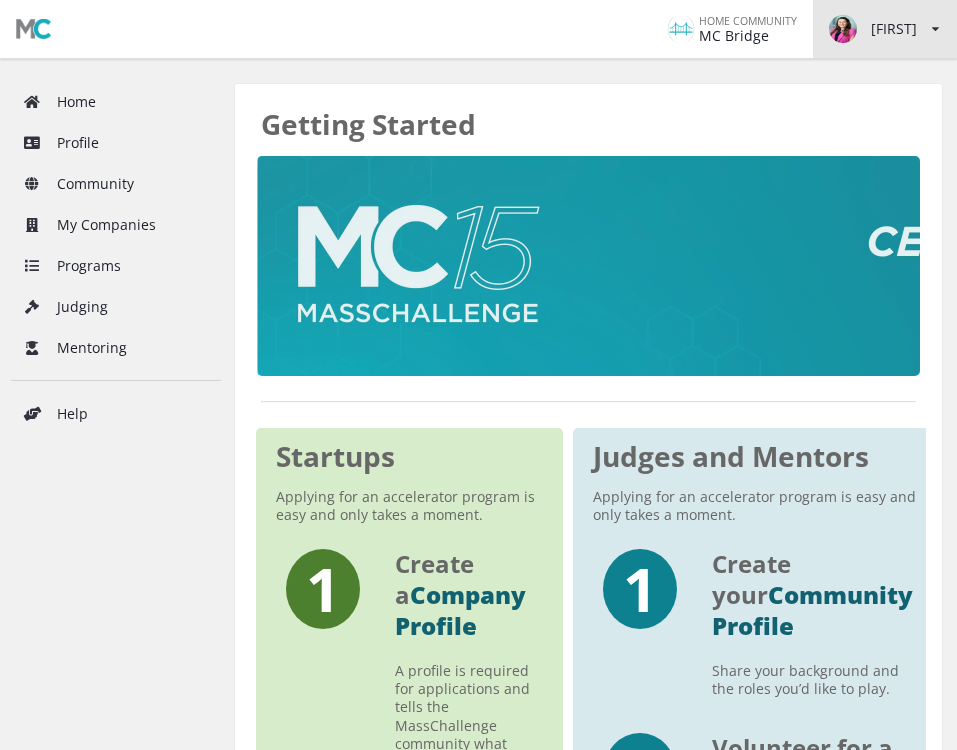 click on "[FIRST]" at bounding box center (873, 29) 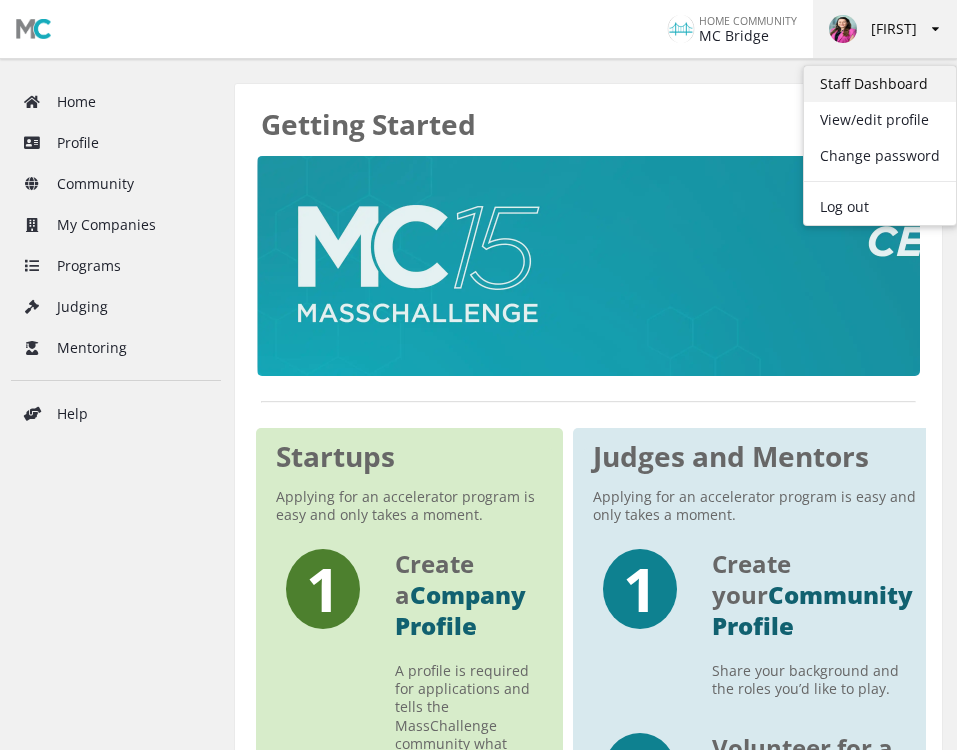 click on "Staff Dashboard" at bounding box center [880, 84] 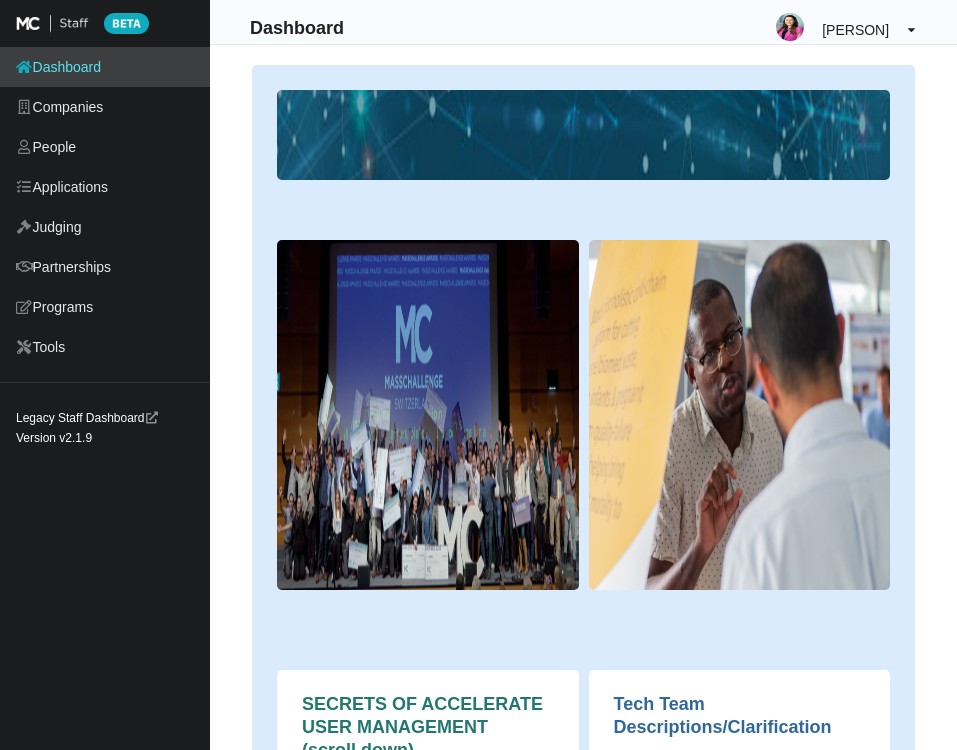 scroll, scrollTop: 0, scrollLeft: 0, axis: both 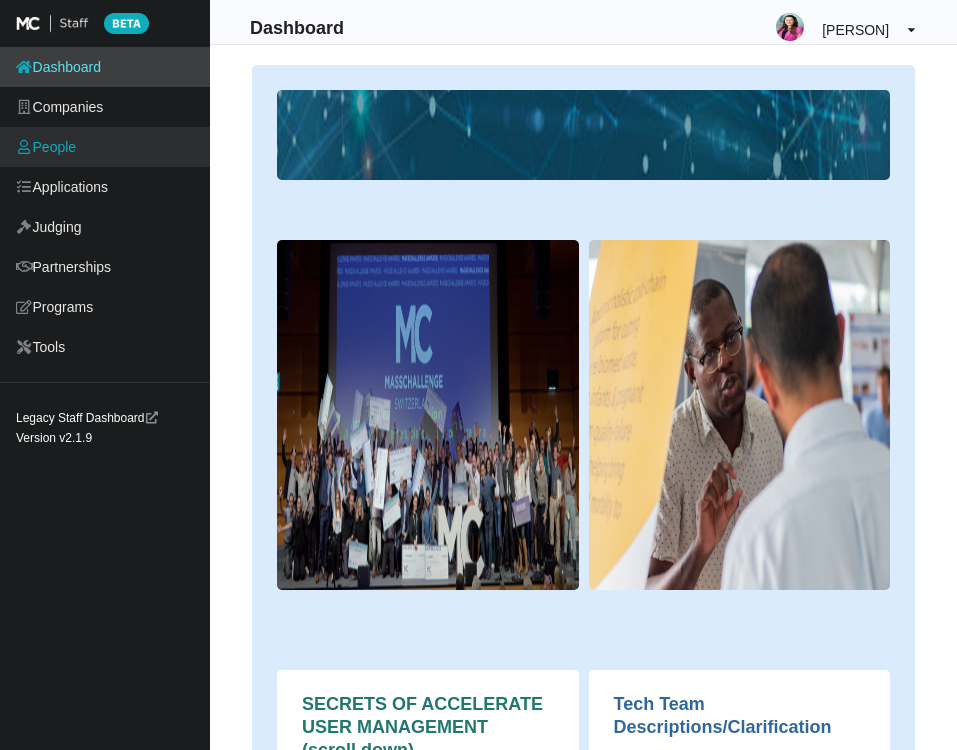click on "People" at bounding box center (105, 147) 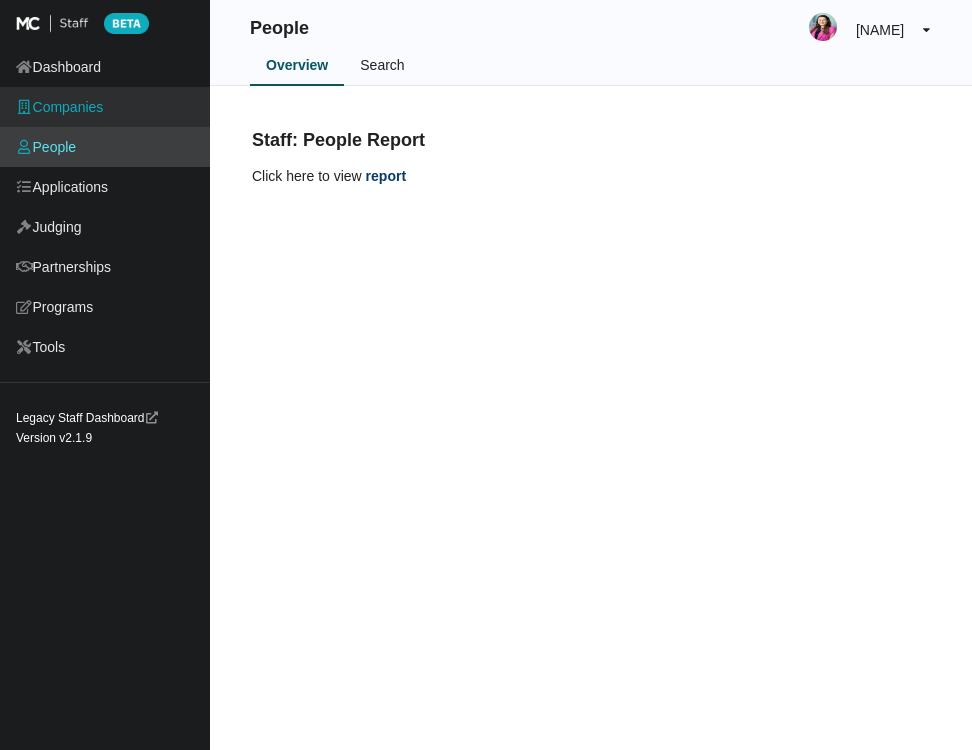 scroll, scrollTop: 0, scrollLeft: 0, axis: both 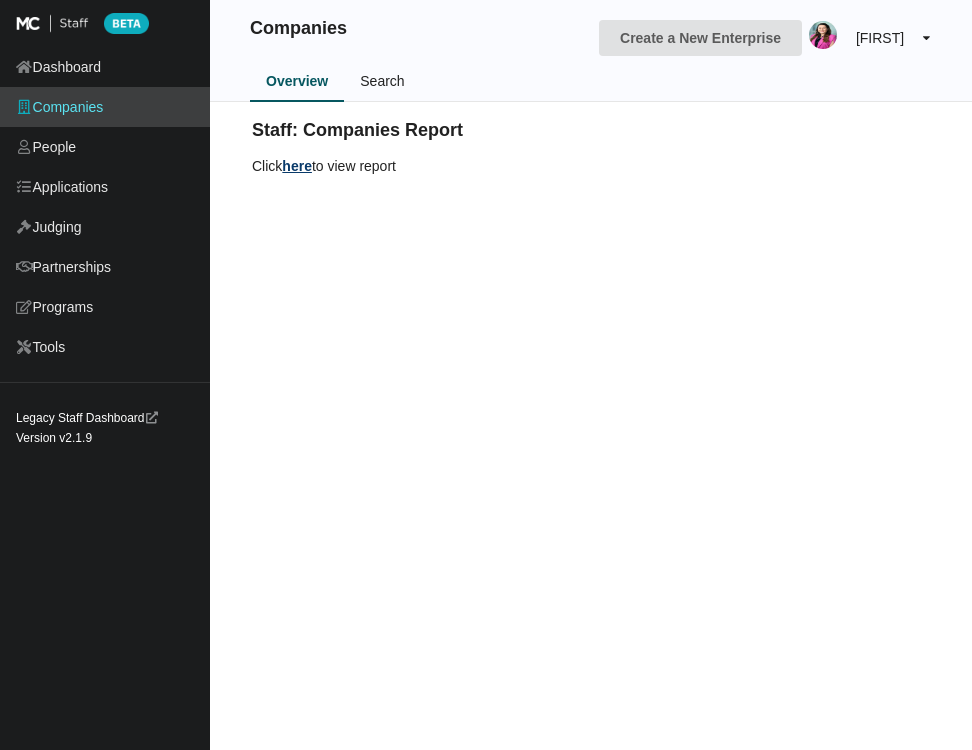 click on "Search" at bounding box center (382, 82) 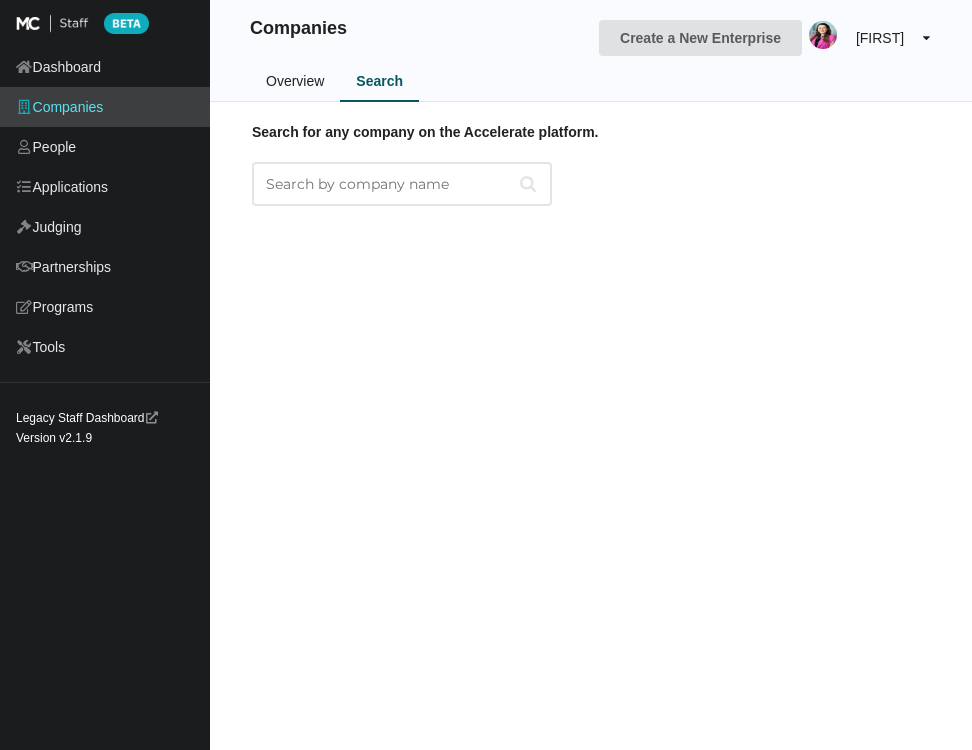 scroll, scrollTop: 0, scrollLeft: 0, axis: both 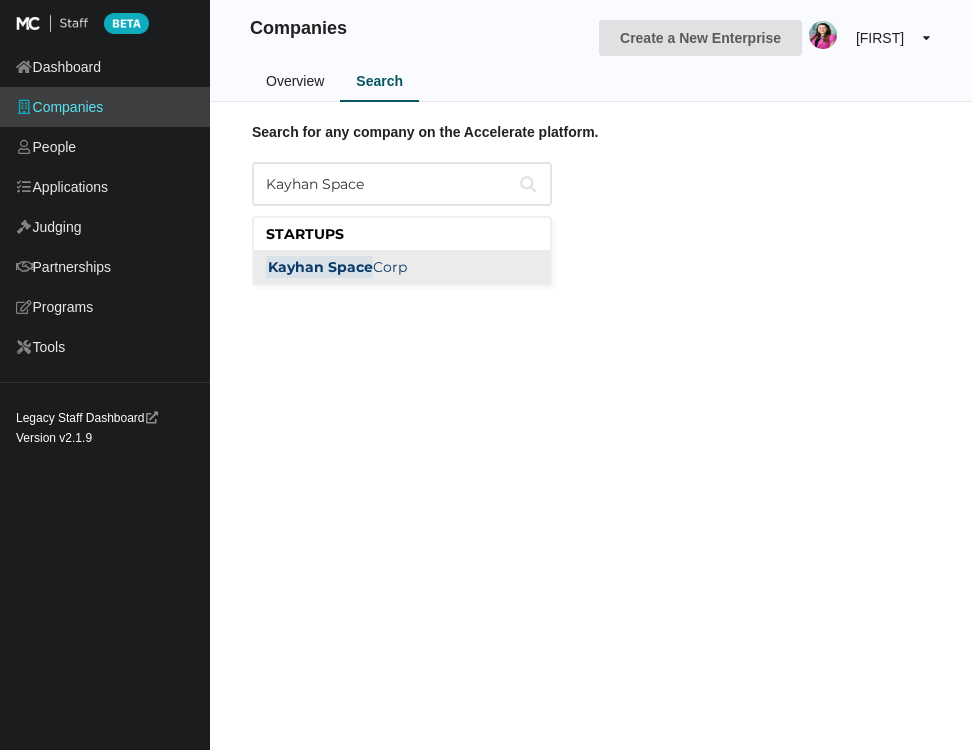 click on "Kayhan Space  Corp" at bounding box center [336, 267] 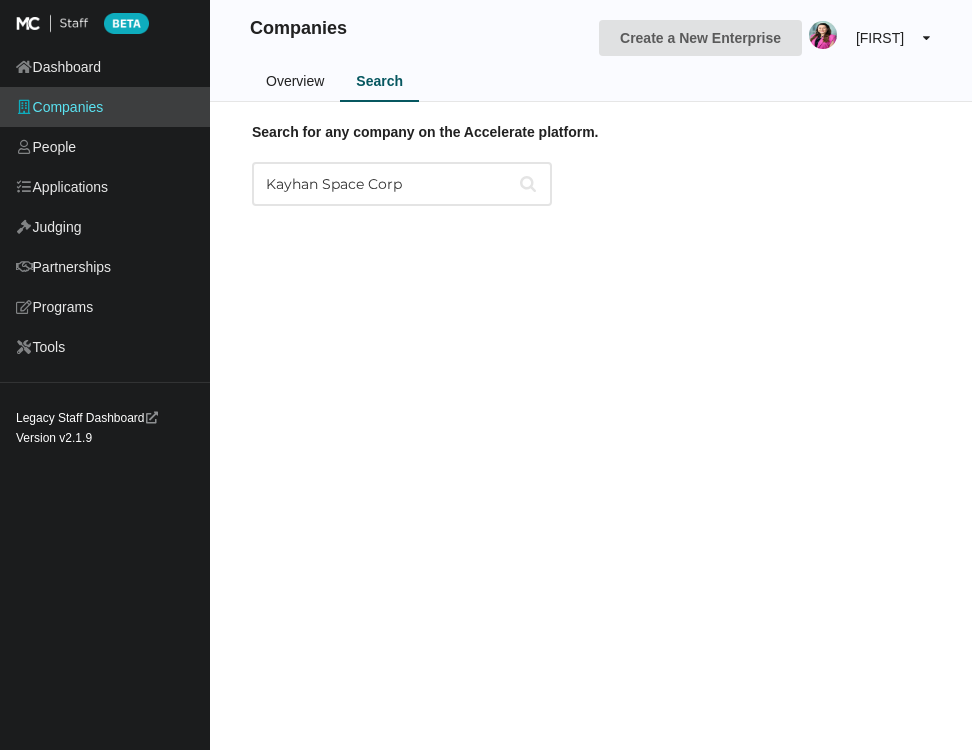 type on "Kayhan Space Corp" 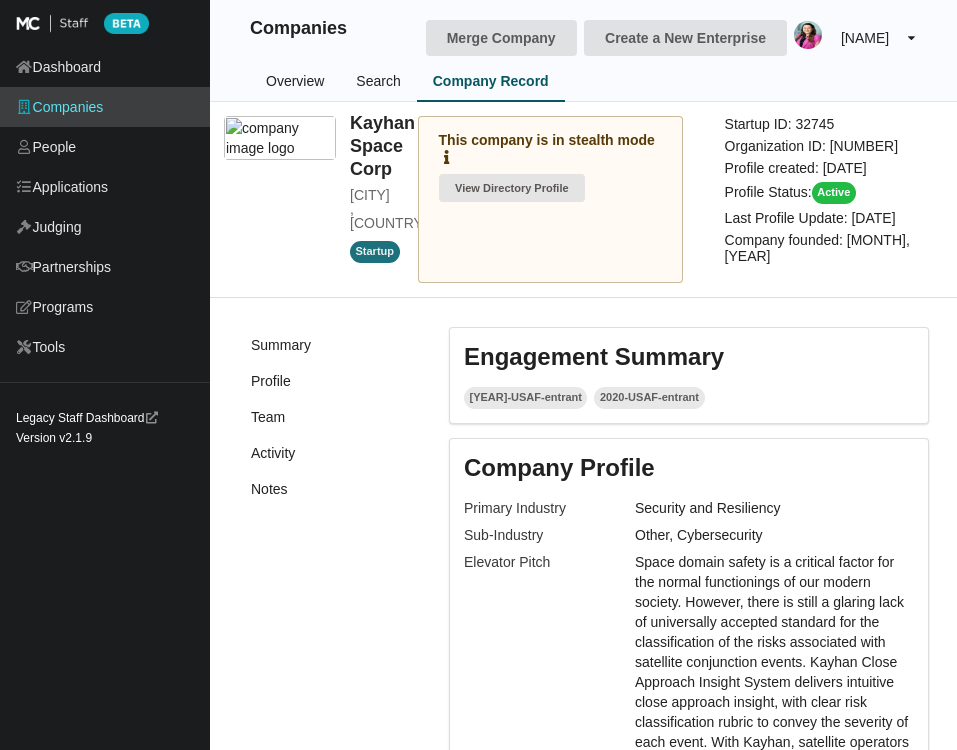 scroll, scrollTop: 0, scrollLeft: 0, axis: both 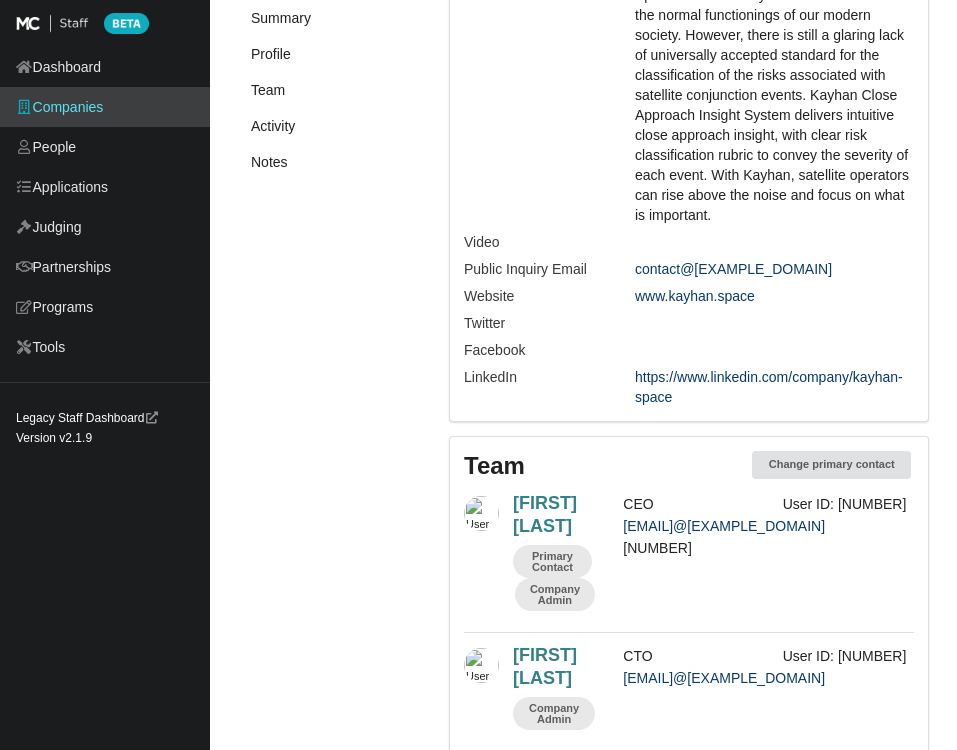 drag, startPoint x: 768, startPoint y: 295, endPoint x: 638, endPoint y: 296, distance: 130.00385 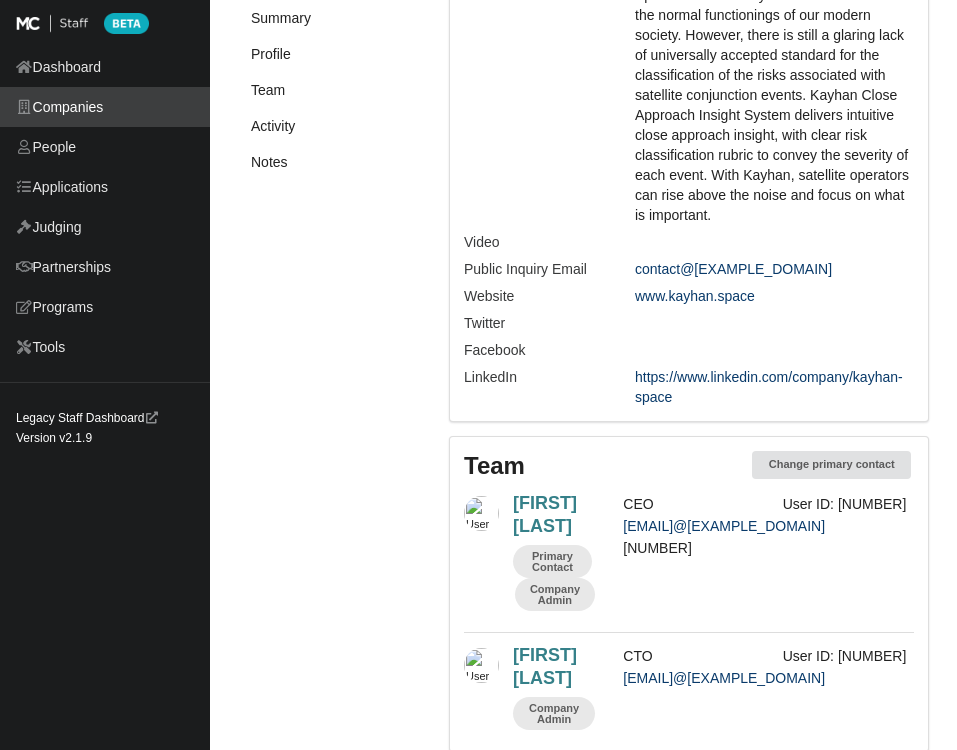 click on "Companies" at bounding box center (105, 107) 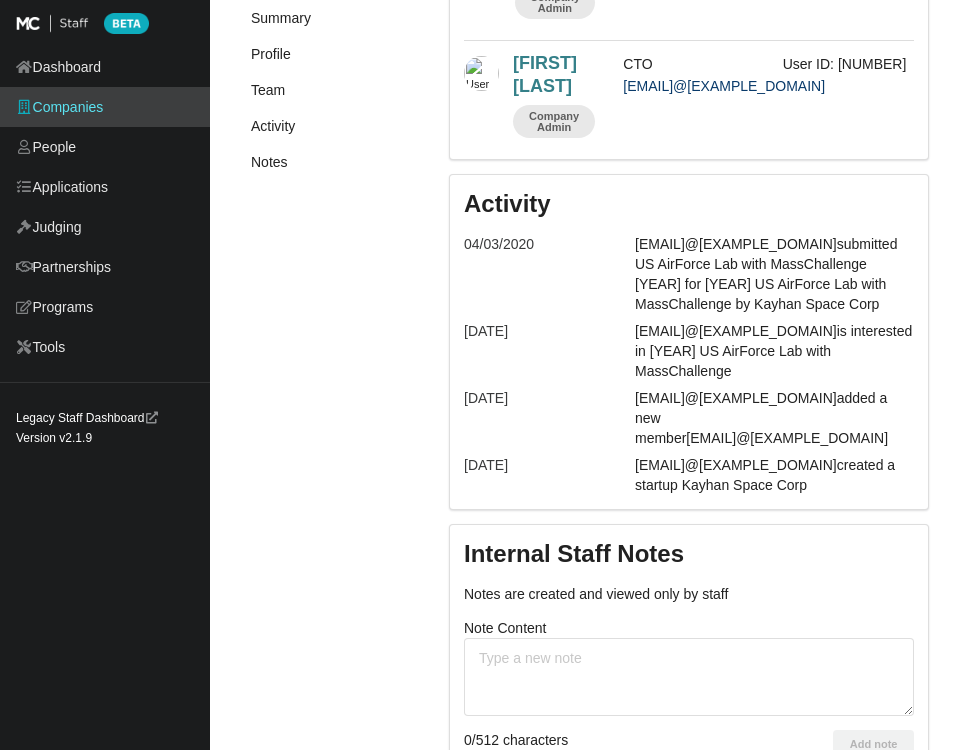 scroll, scrollTop: 1161, scrollLeft: 0, axis: vertical 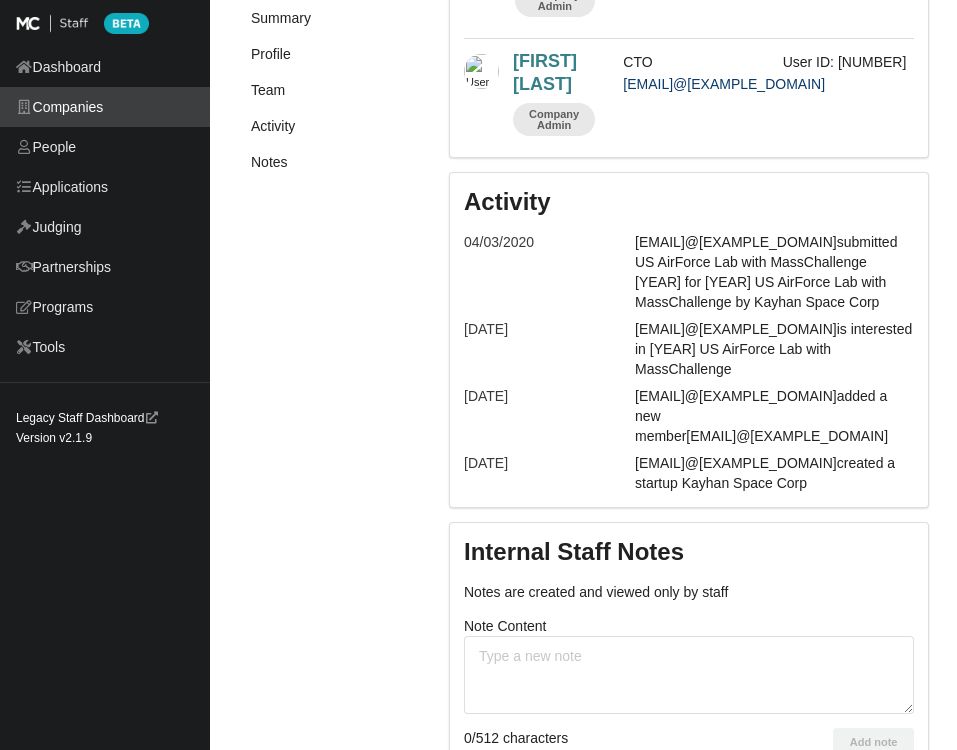click on "Companies" at bounding box center (105, 107) 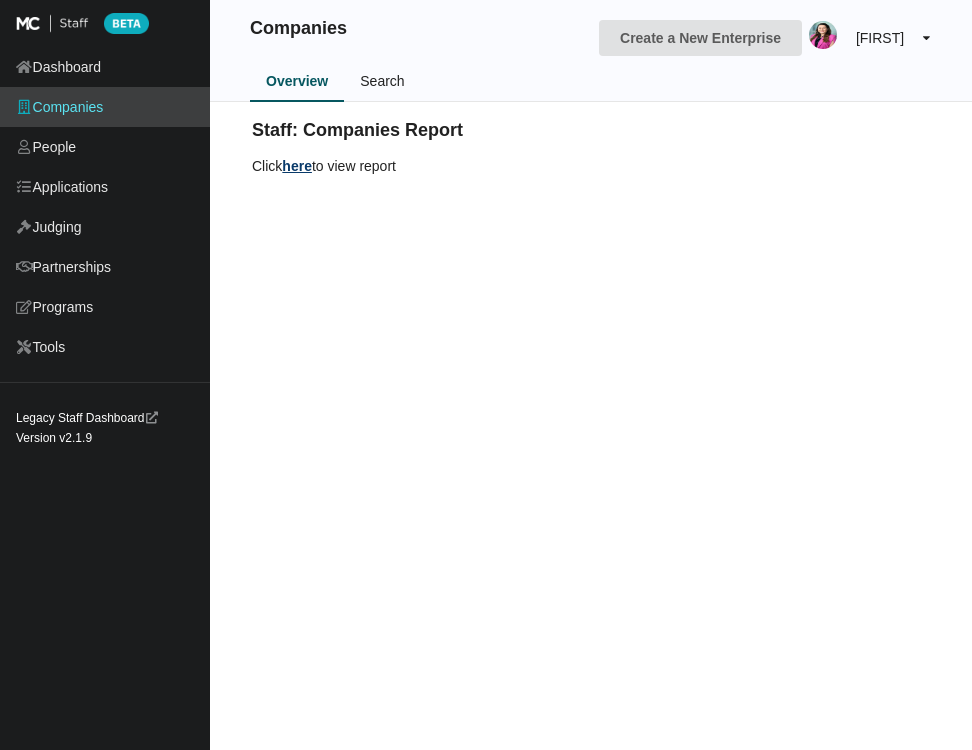 scroll, scrollTop: 0, scrollLeft: 0, axis: both 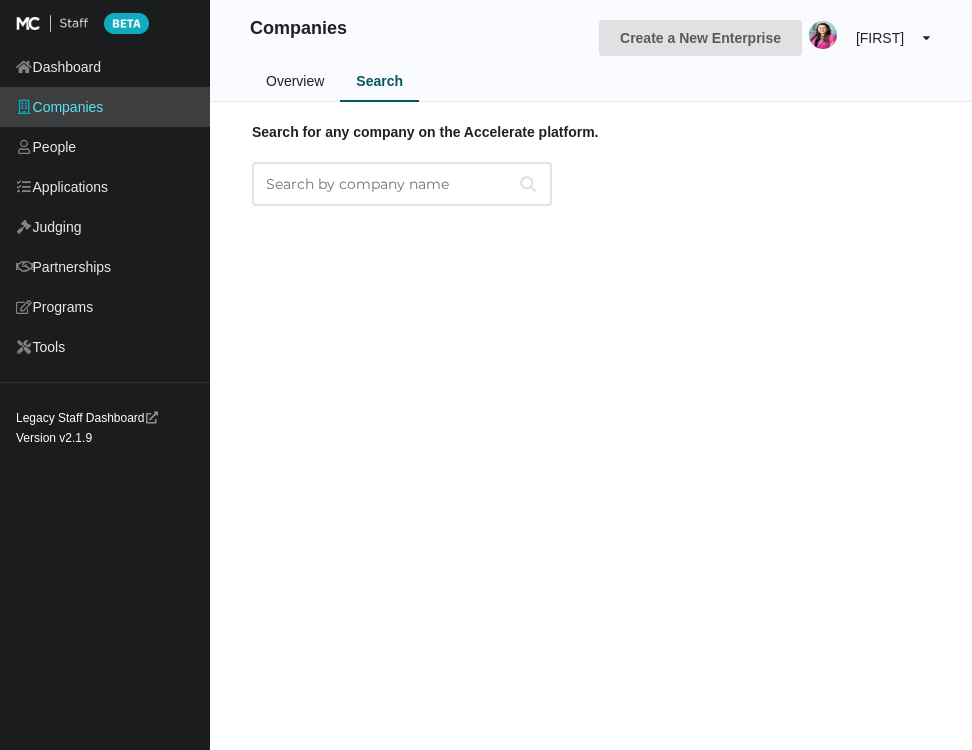 click on "Search for any company on the Accelerate platform." at bounding box center (402, 184) 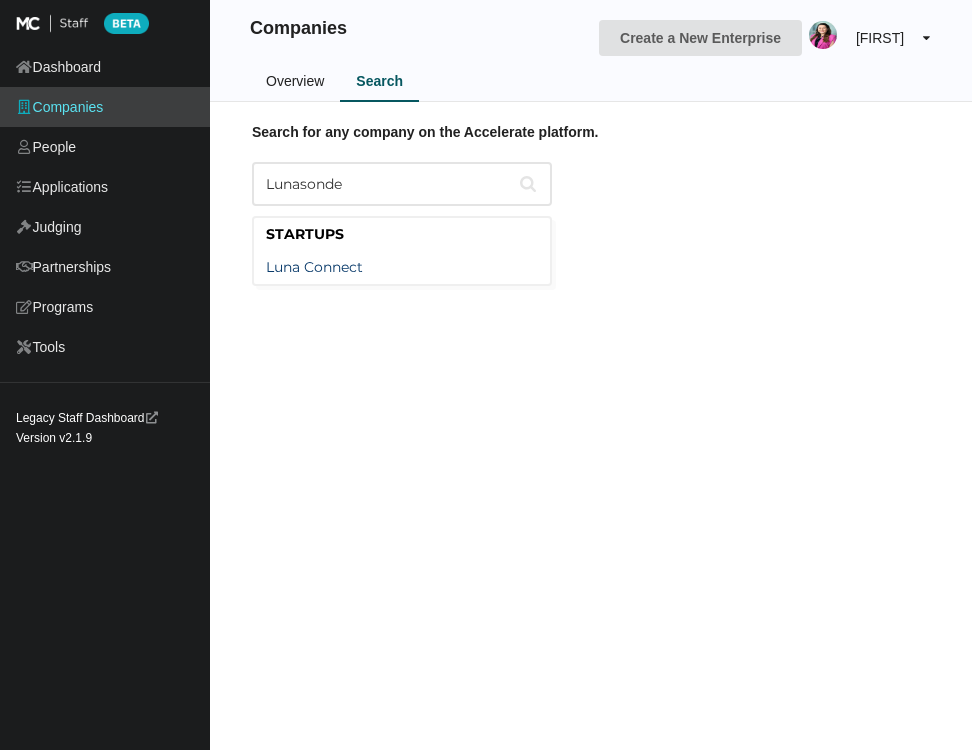 type on "Lunasonde" 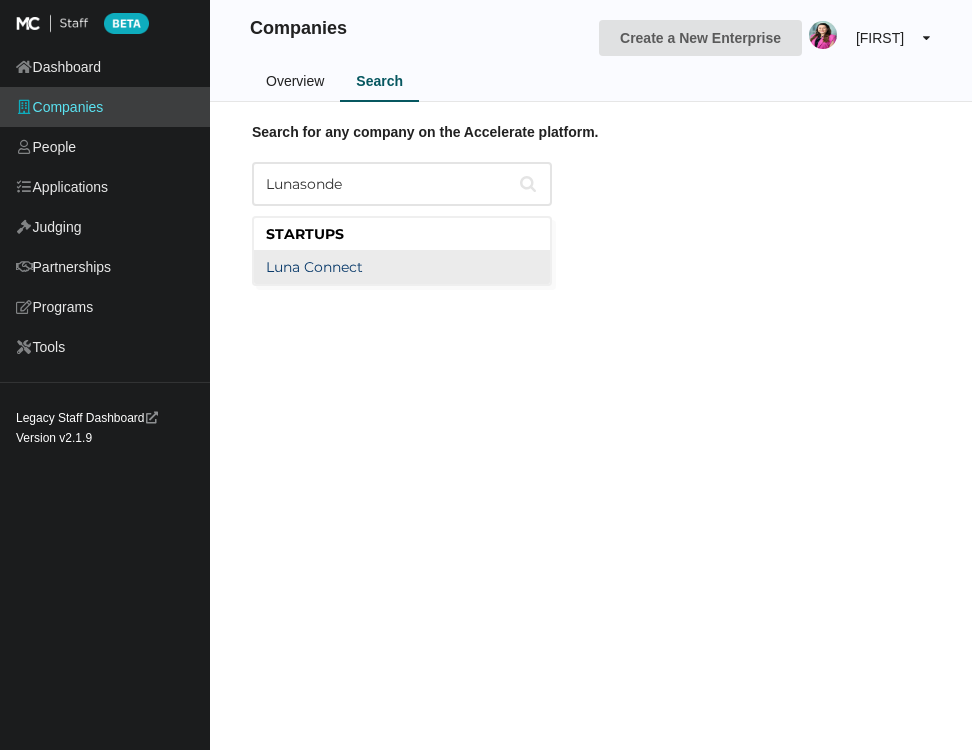 click on "Luna Connect" at bounding box center (402, 267) 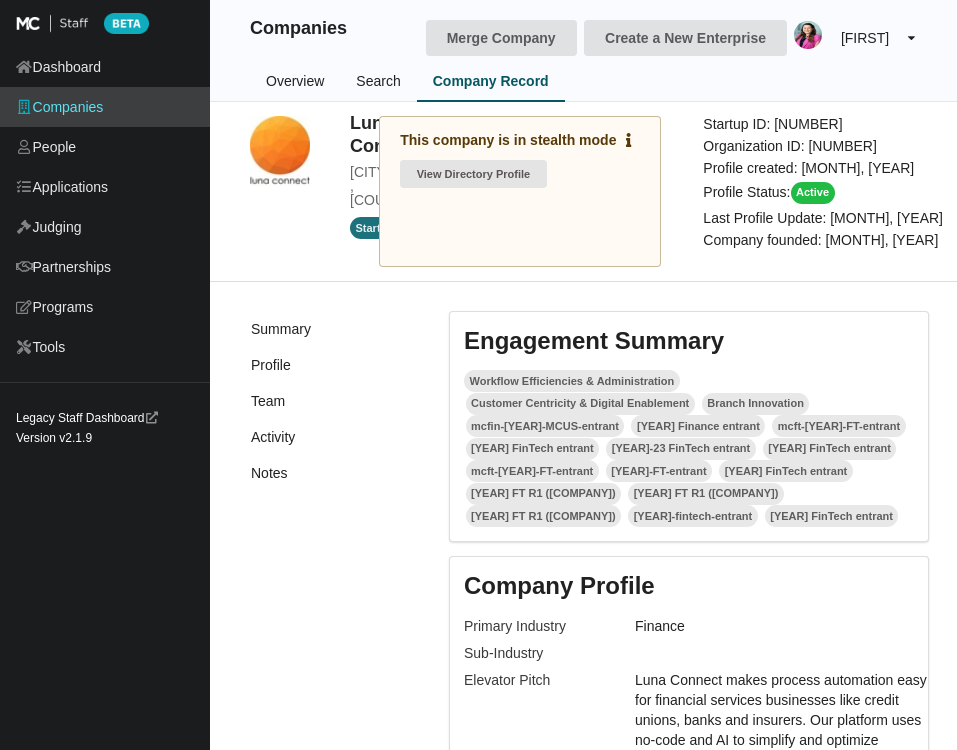 scroll, scrollTop: 0, scrollLeft: 0, axis: both 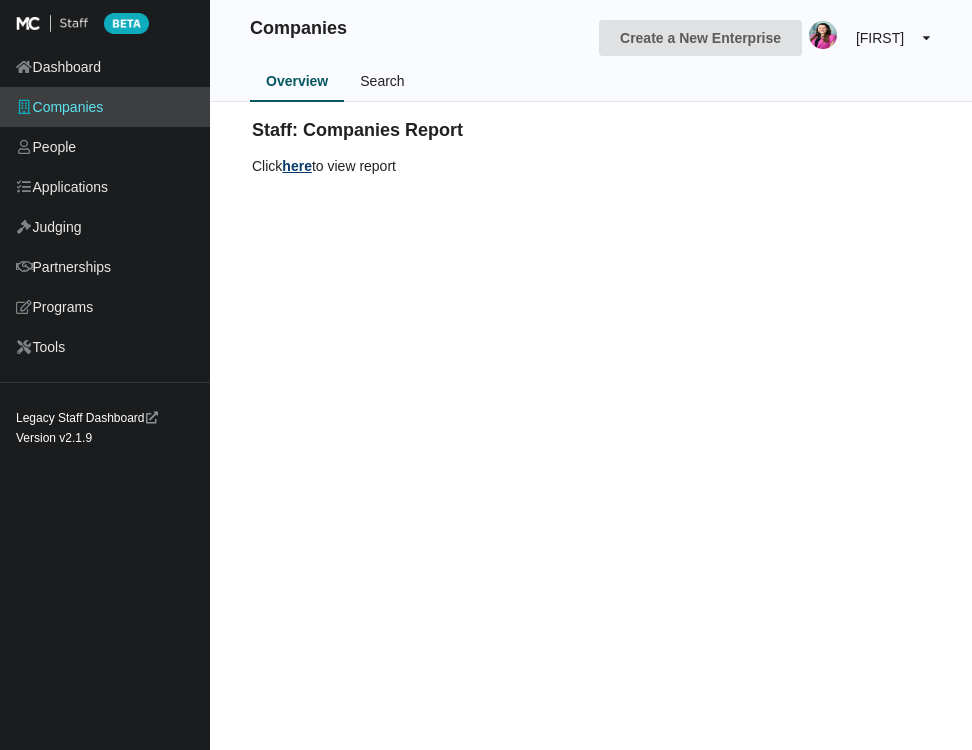 click on "Overview
Search" at bounding box center [591, 80] 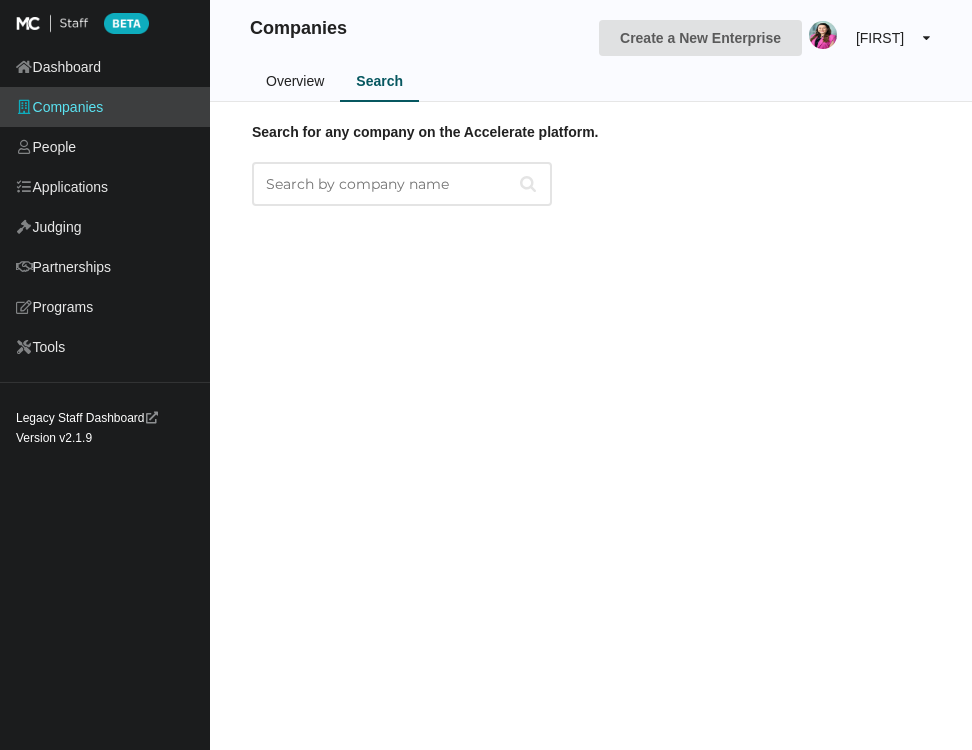 scroll, scrollTop: 0, scrollLeft: 0, axis: both 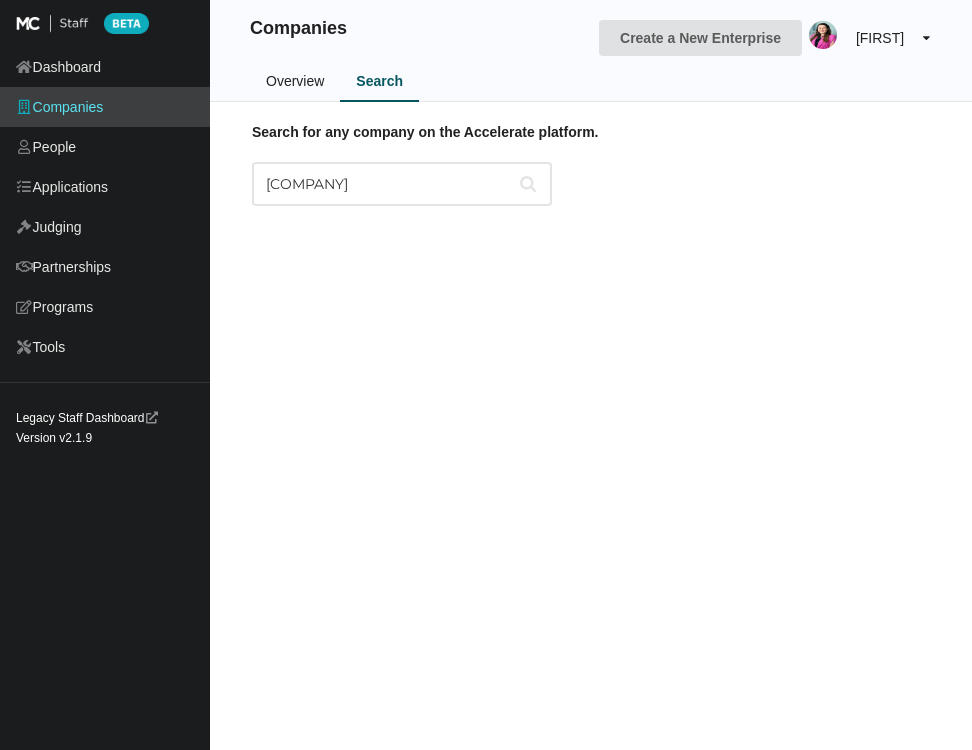 drag, startPoint x: 444, startPoint y: 188, endPoint x: 249, endPoint y: 188, distance: 195 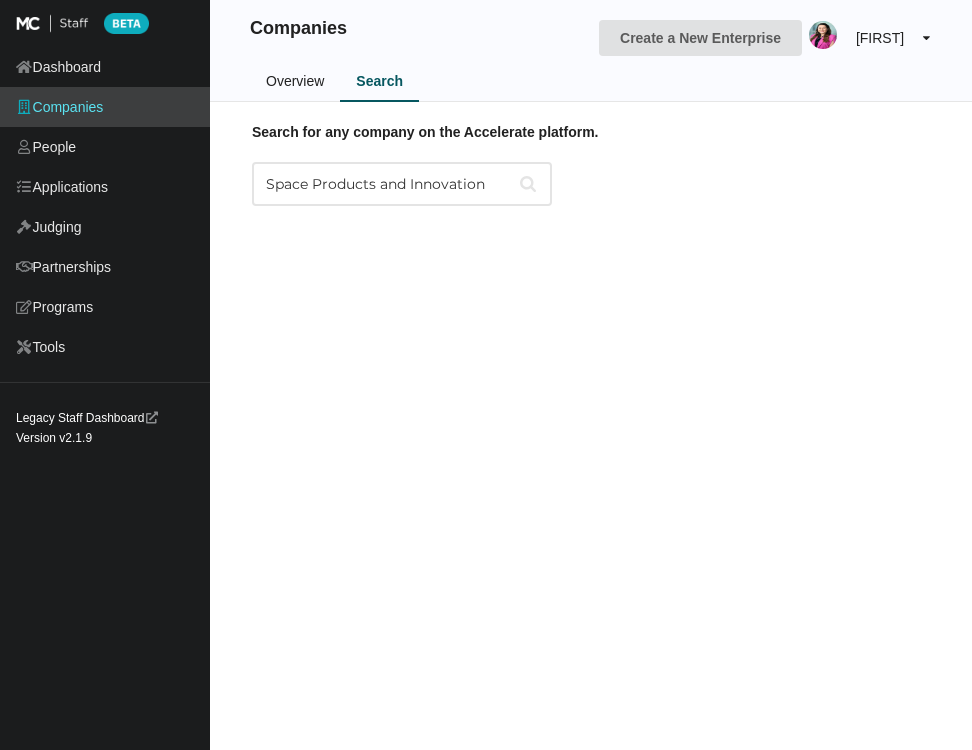 scroll, scrollTop: 0, scrollLeft: 0, axis: both 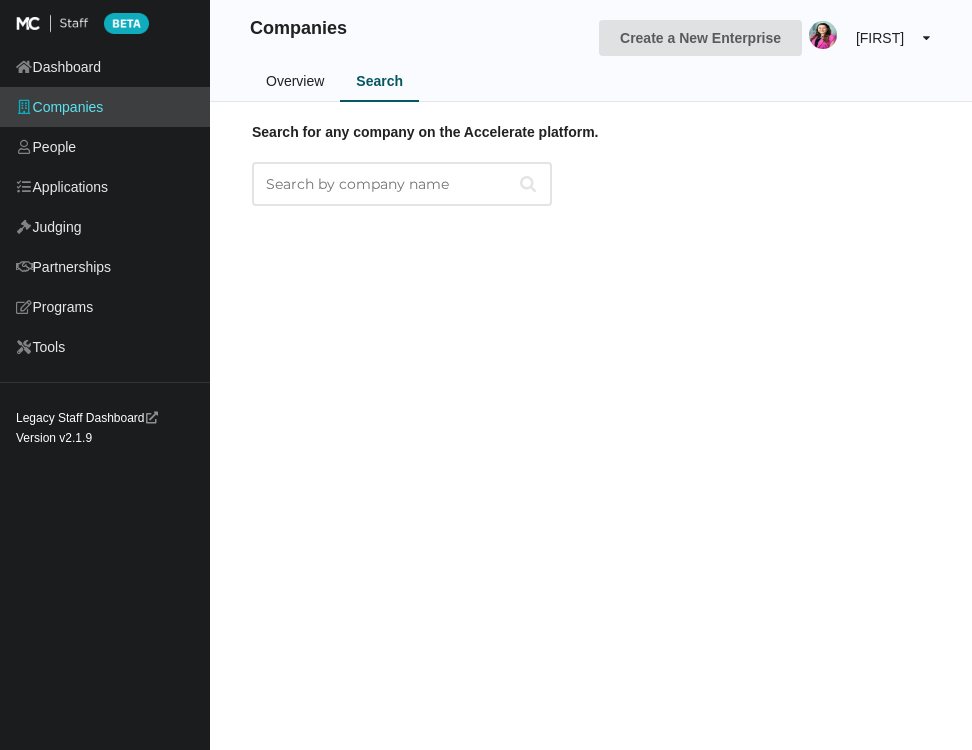 paste on "Kayotek" 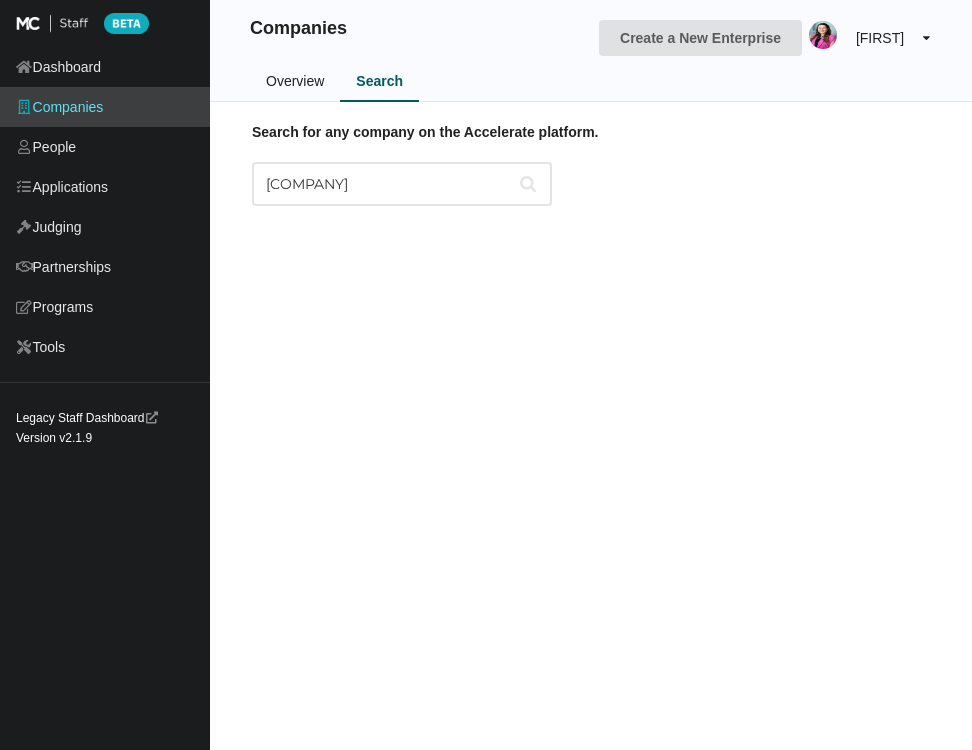 drag, startPoint x: 340, startPoint y: 183, endPoint x: 243, endPoint y: 183, distance: 97 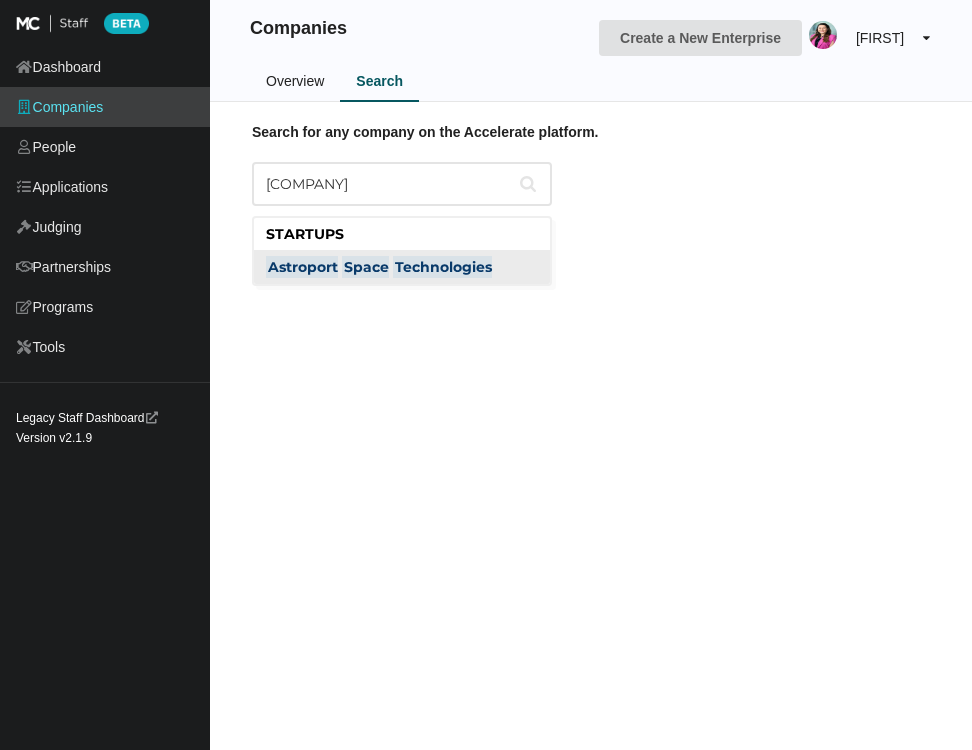 click on "Astroport   Space   Technologies" at bounding box center (402, 267) 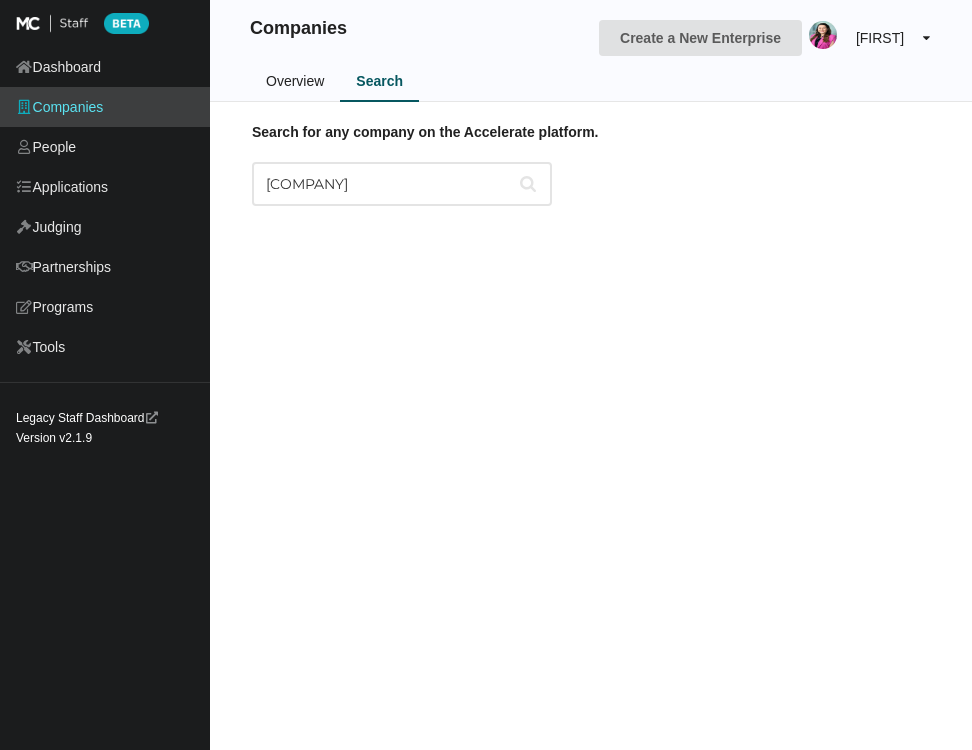 type on "Astroport Space Technologies" 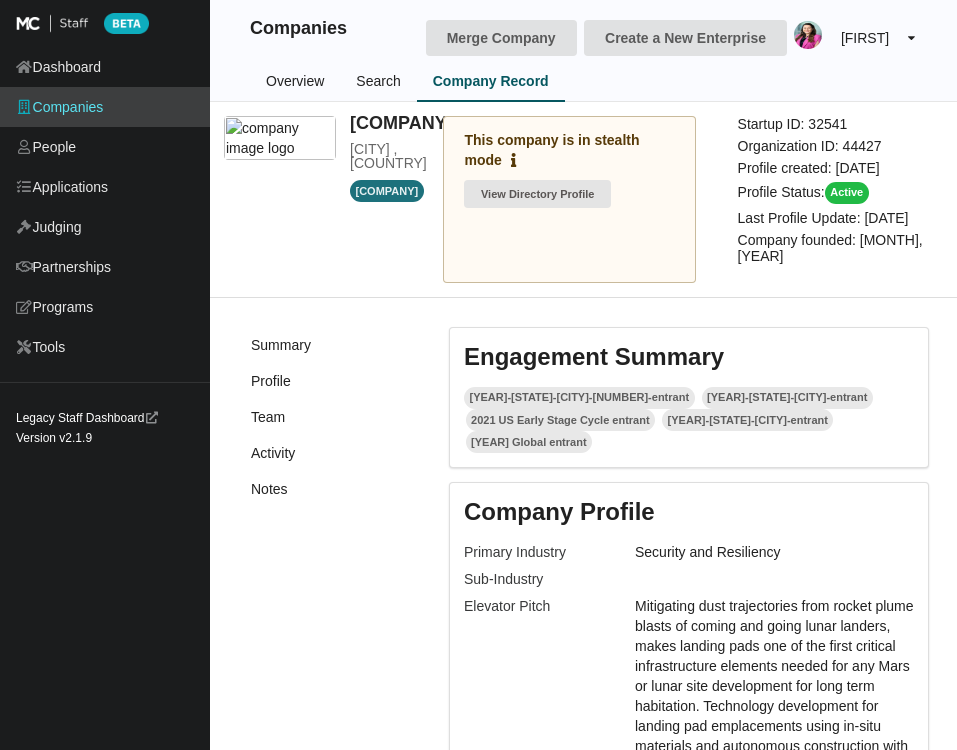 scroll, scrollTop: 0, scrollLeft: 0, axis: both 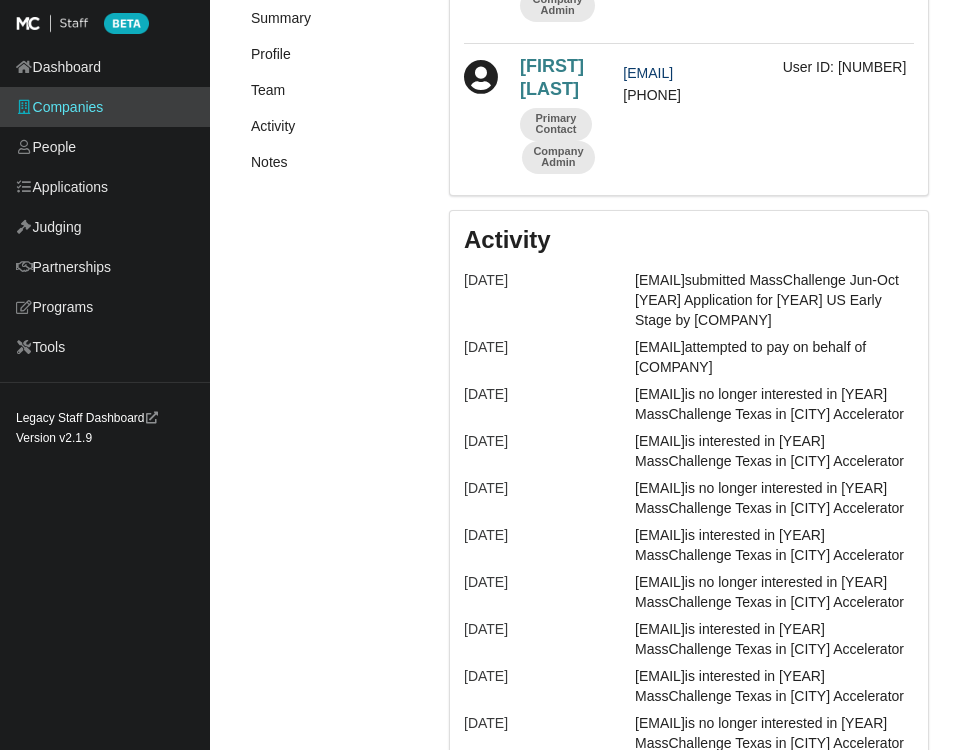 click on "Summary
Profile
Team
Activity
Notes
Engagement Summary
[YEAR]-[STATE]-[CITY]-[NUMBER]-entrant
[YEAR]-[STATE]-[CITY]-entrant
[YEAR] US Early Stage Cycle entrant
[YEAR]-[STATE]-[CITY]-entrant
[YEAR] Global entrant
Video" at bounding box center [583, 313] 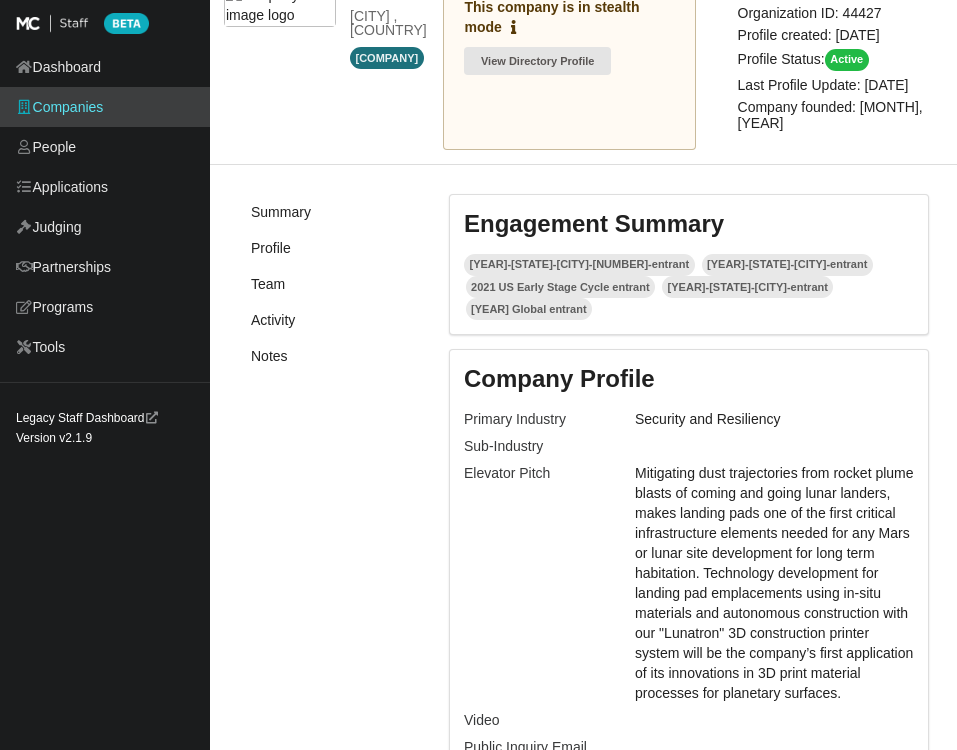 scroll, scrollTop: 0, scrollLeft: 0, axis: both 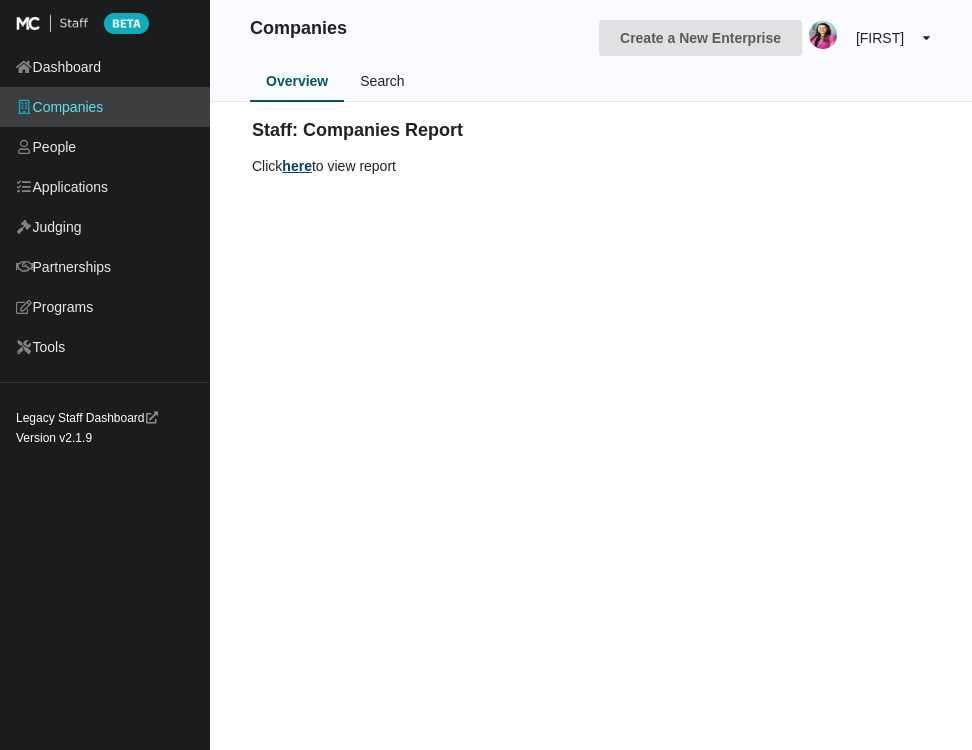click on "Search" at bounding box center (382, 82) 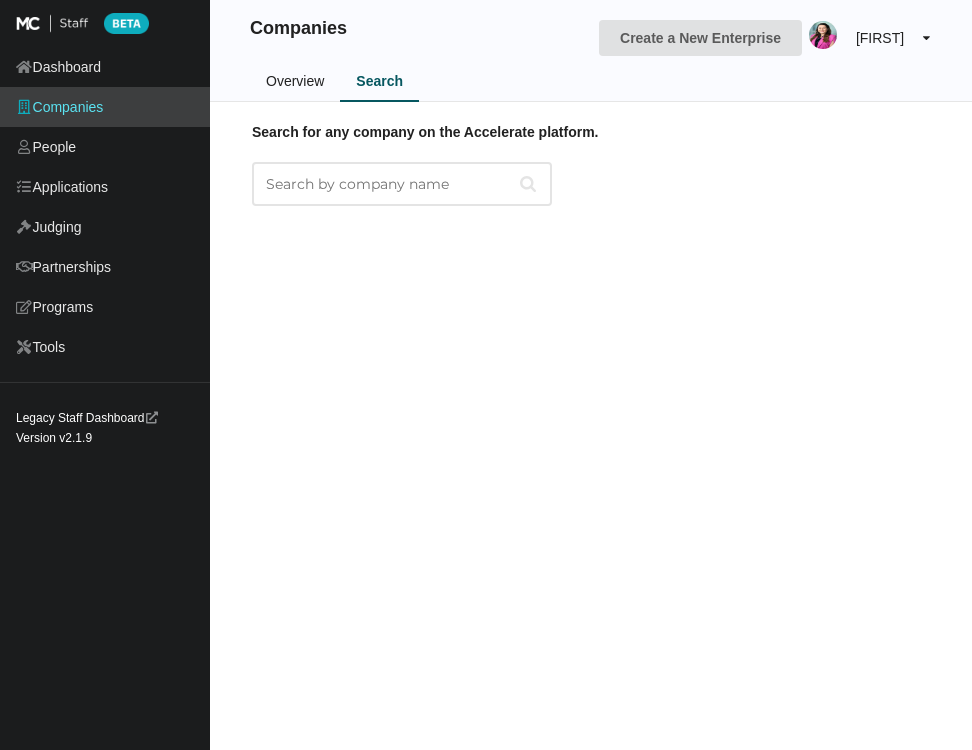 scroll, scrollTop: 0, scrollLeft: 0, axis: both 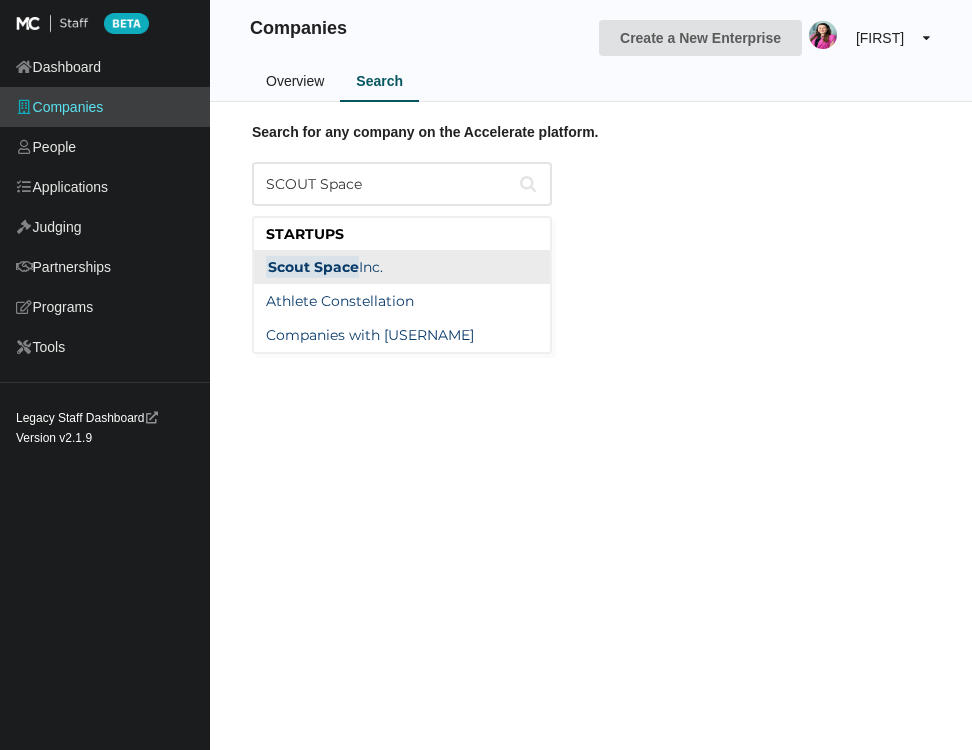 click on "Scout Space" at bounding box center [312, 267] 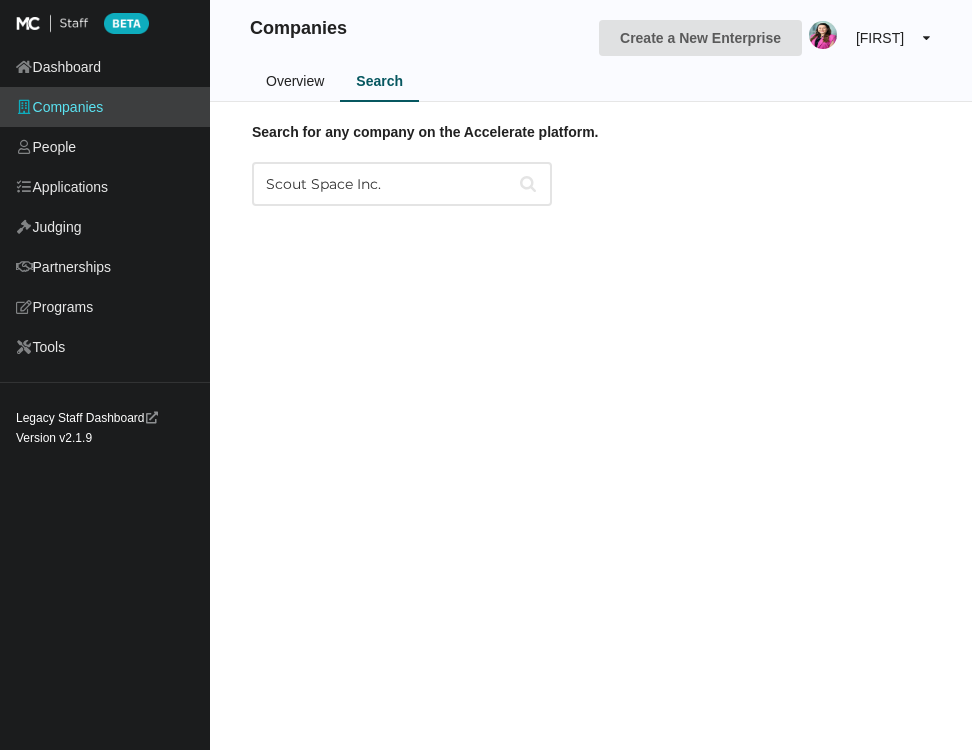 type on "Scout Space Inc." 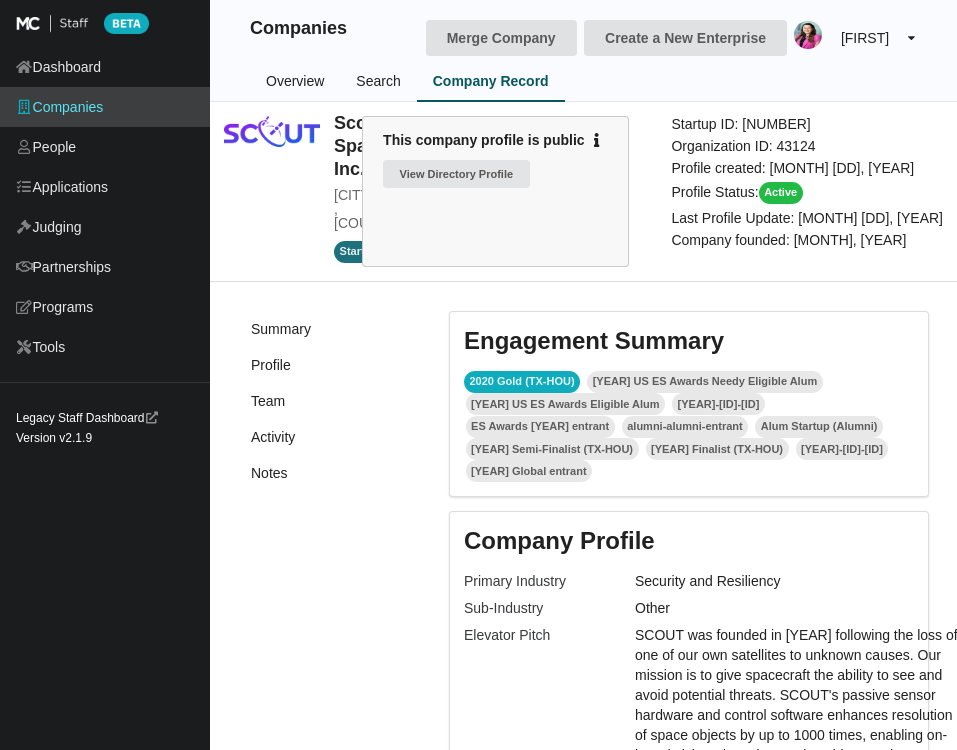 scroll, scrollTop: 0, scrollLeft: 0, axis: both 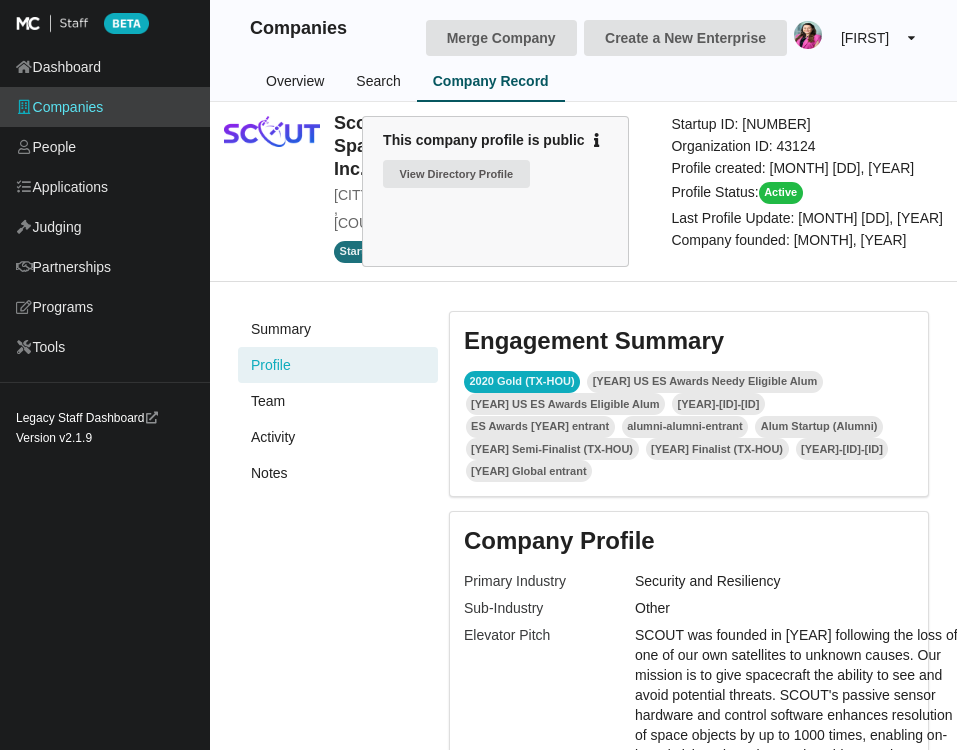 click on "Profile" at bounding box center [338, 365] 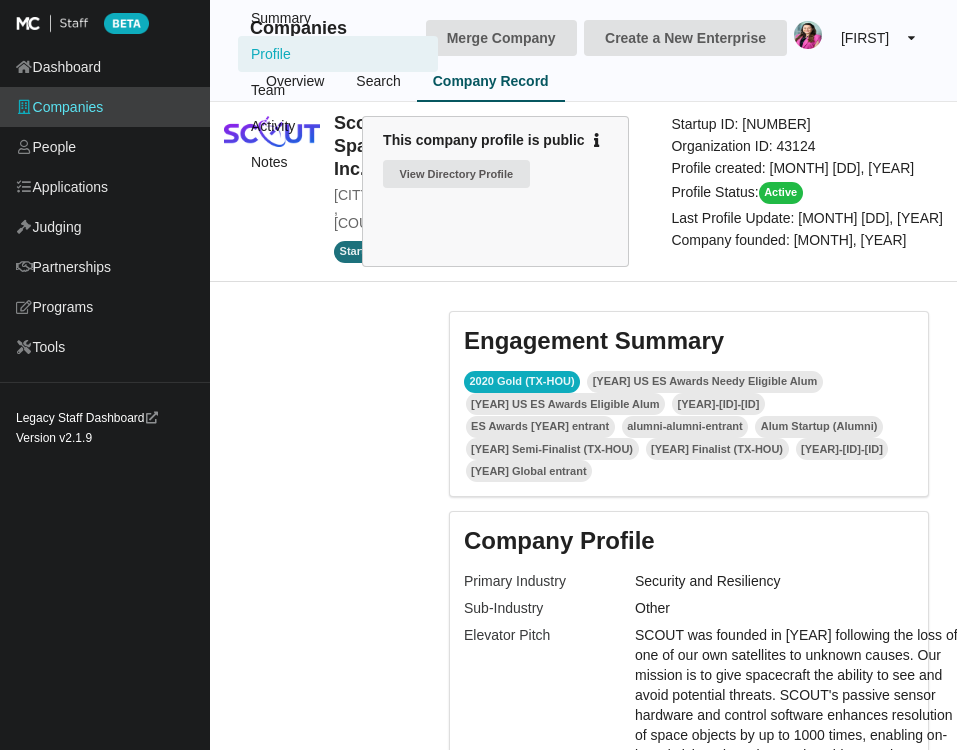 scroll, scrollTop: 509, scrollLeft: 0, axis: vertical 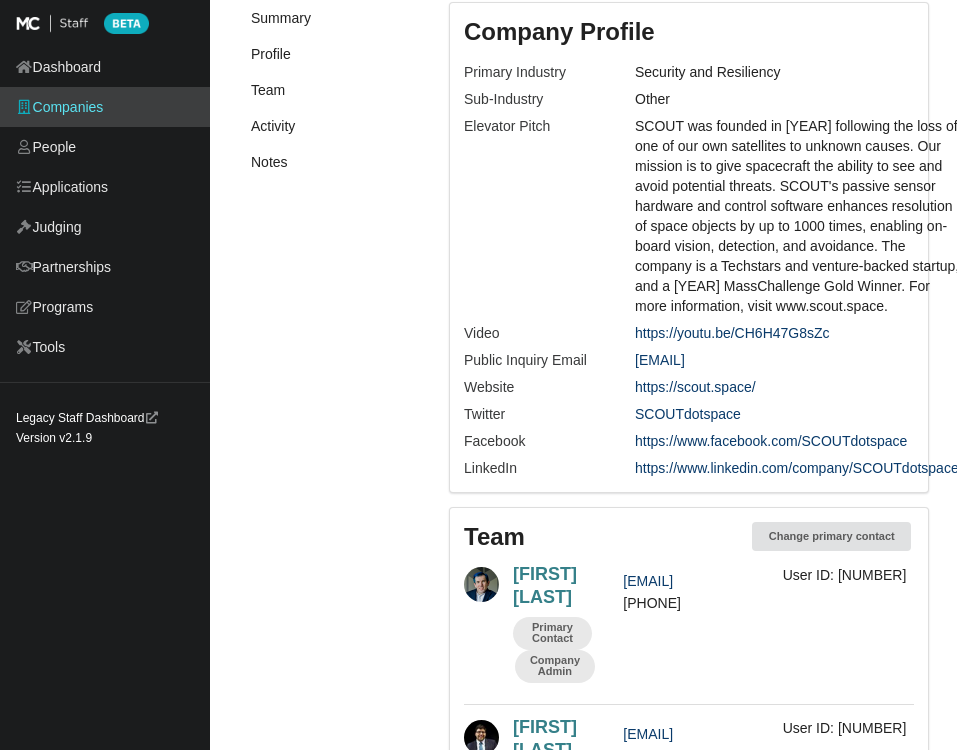 click on "https://scout.space/" at bounding box center [695, 387] 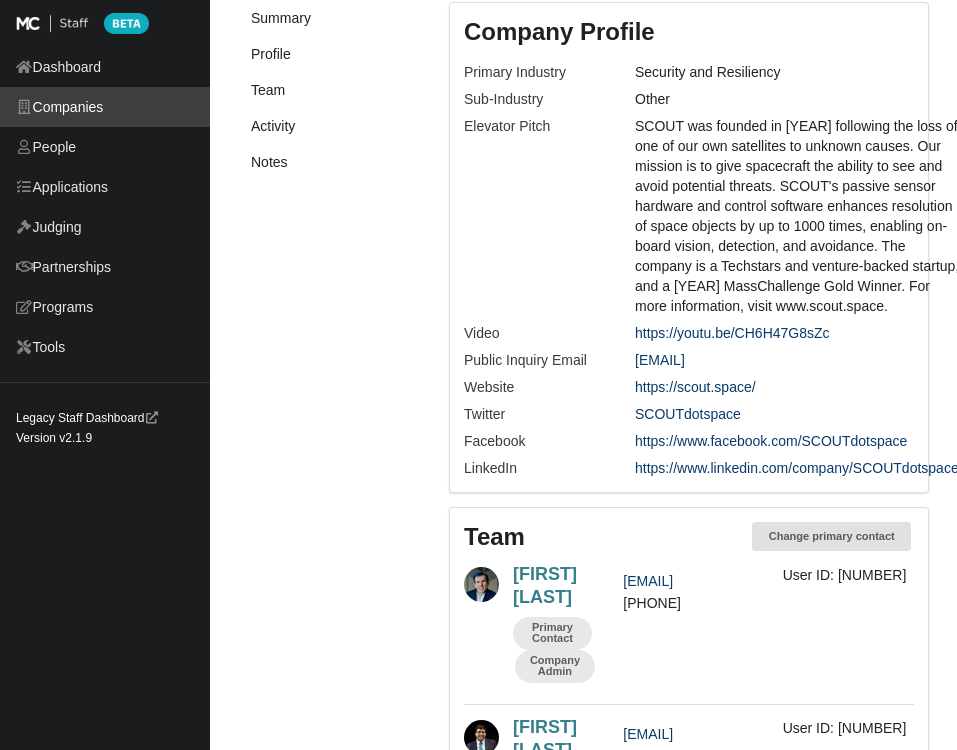 click on "Companies" at bounding box center (105, 107) 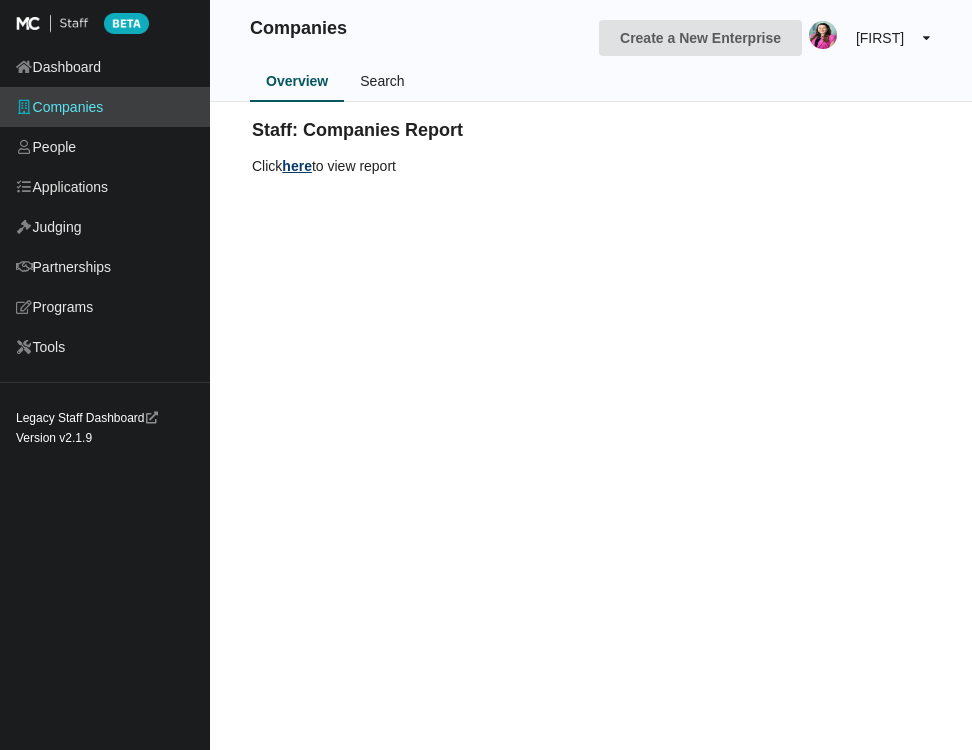 scroll, scrollTop: 0, scrollLeft: 0, axis: both 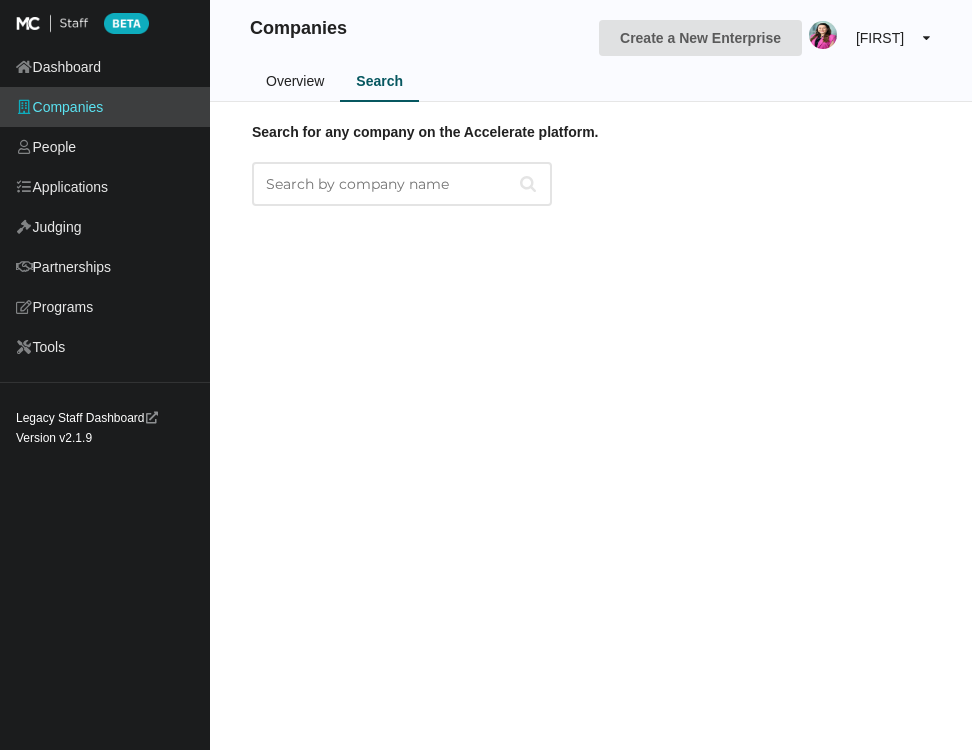 click on "Search for any company on the Accelerate platform." at bounding box center (402, 184) 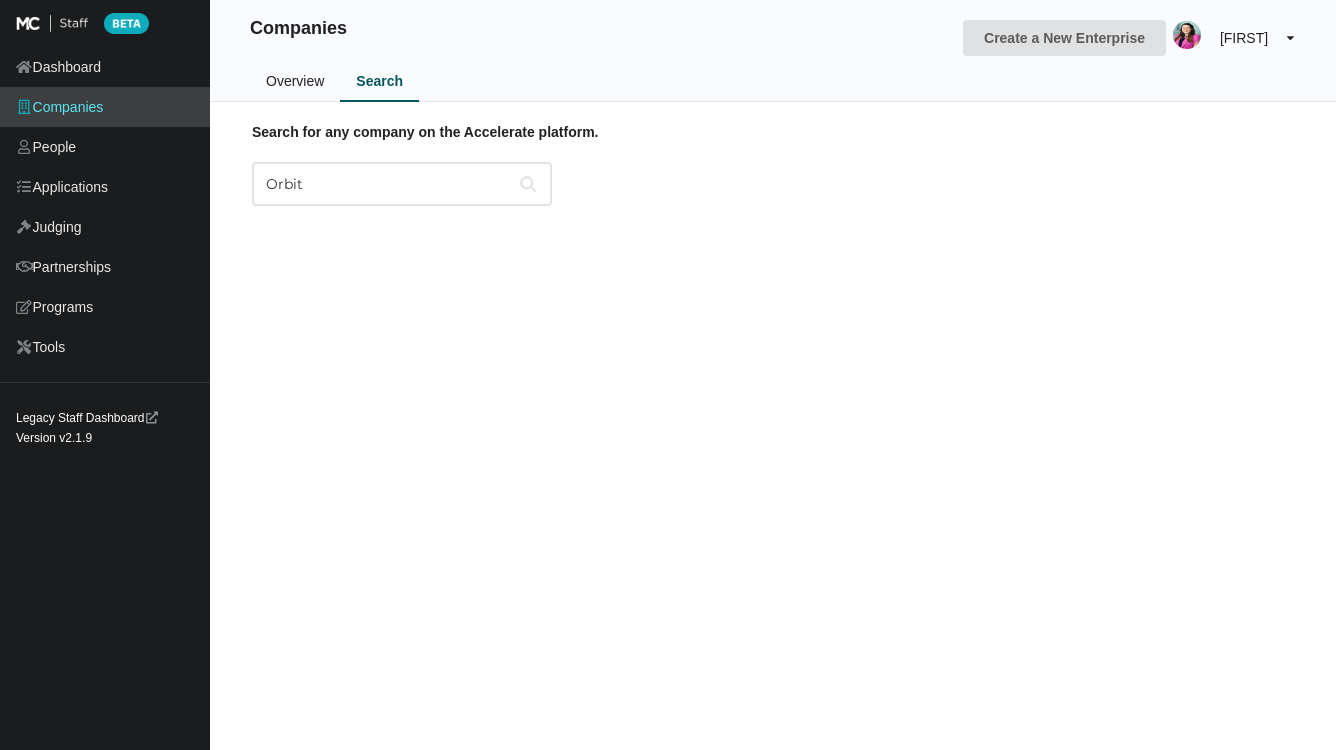 drag, startPoint x: 337, startPoint y: 192, endPoint x: 235, endPoint y: 190, distance: 102.01961 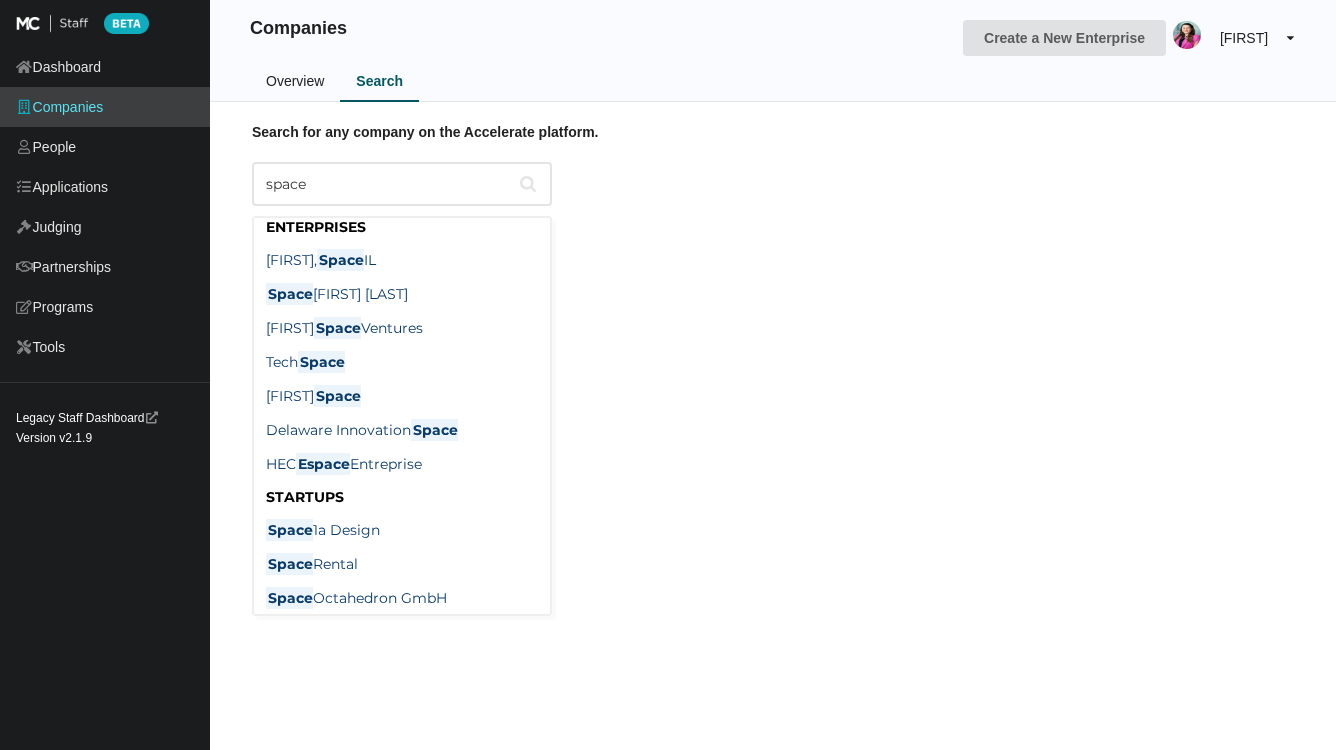 scroll, scrollTop: 0, scrollLeft: 0, axis: both 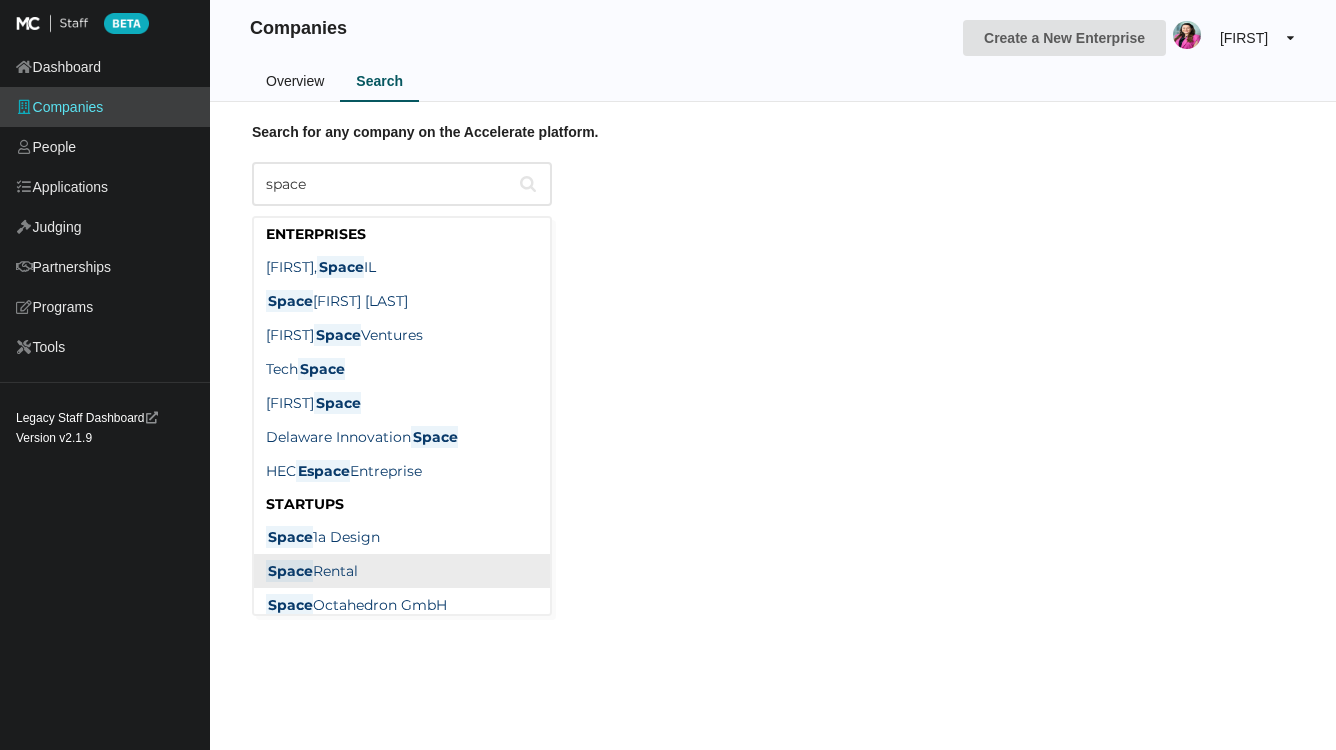 click on "Space Rental" at bounding box center (402, 571) 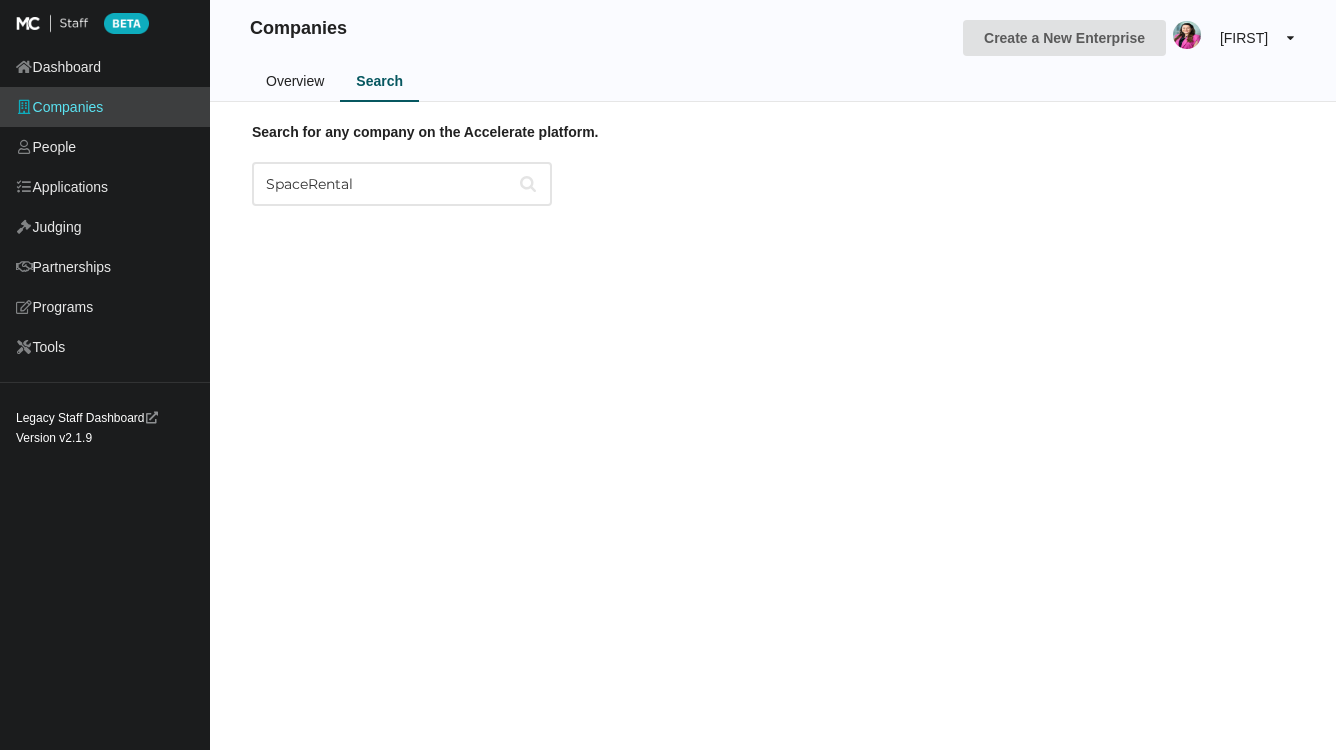 type on "SpaceRental" 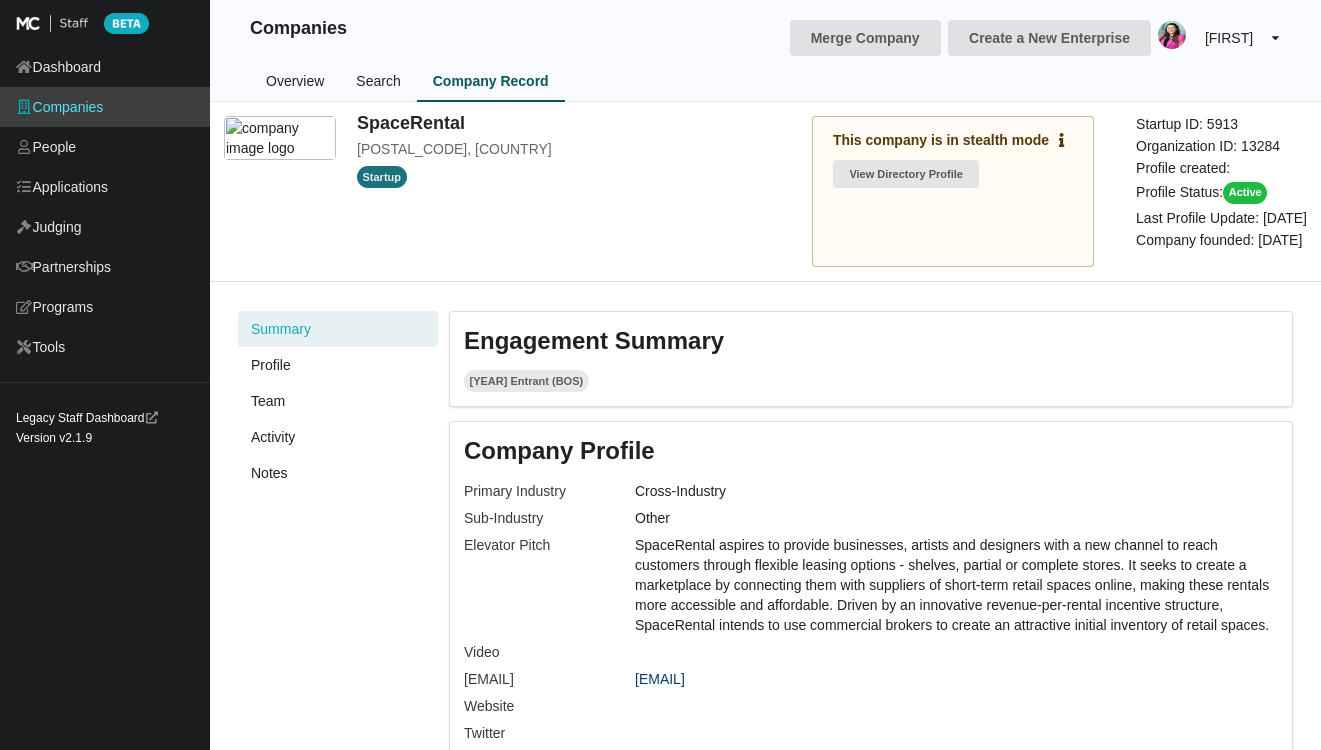 scroll, scrollTop: 0, scrollLeft: 0, axis: both 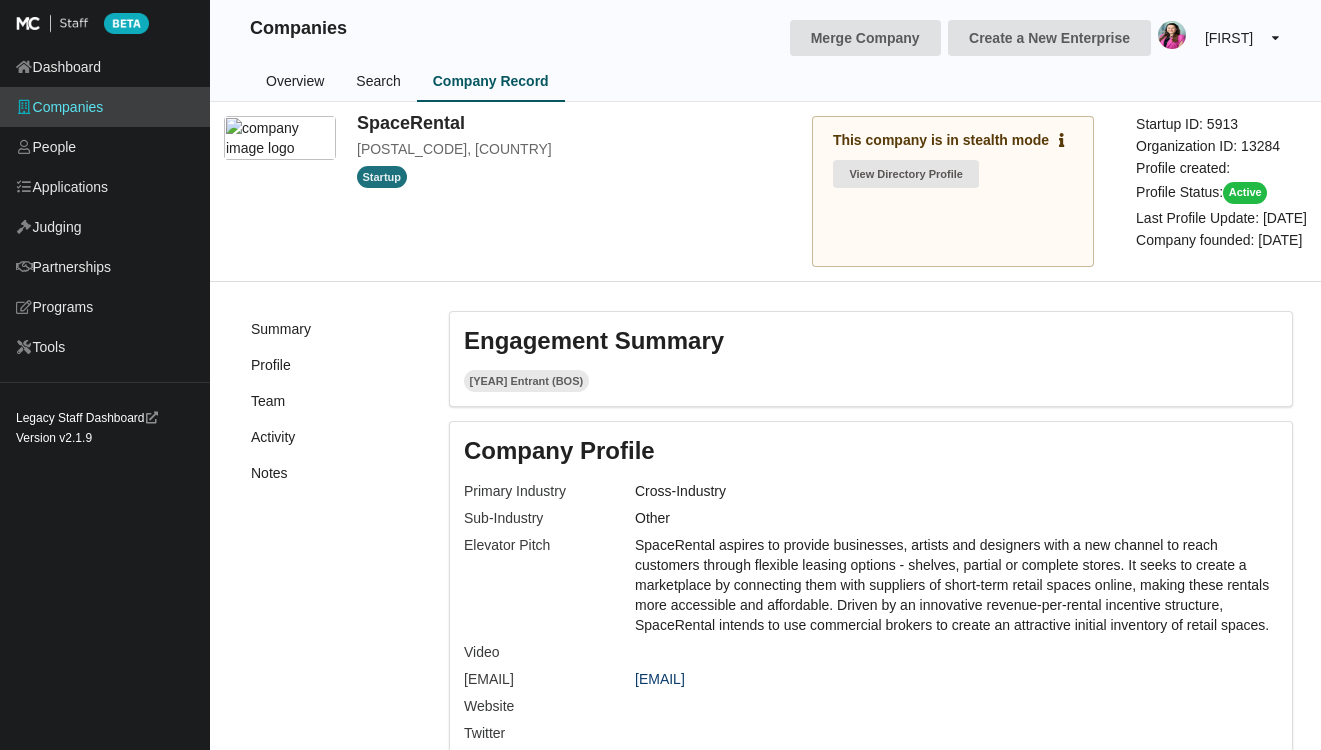 click on "Overview" at bounding box center (295, 82) 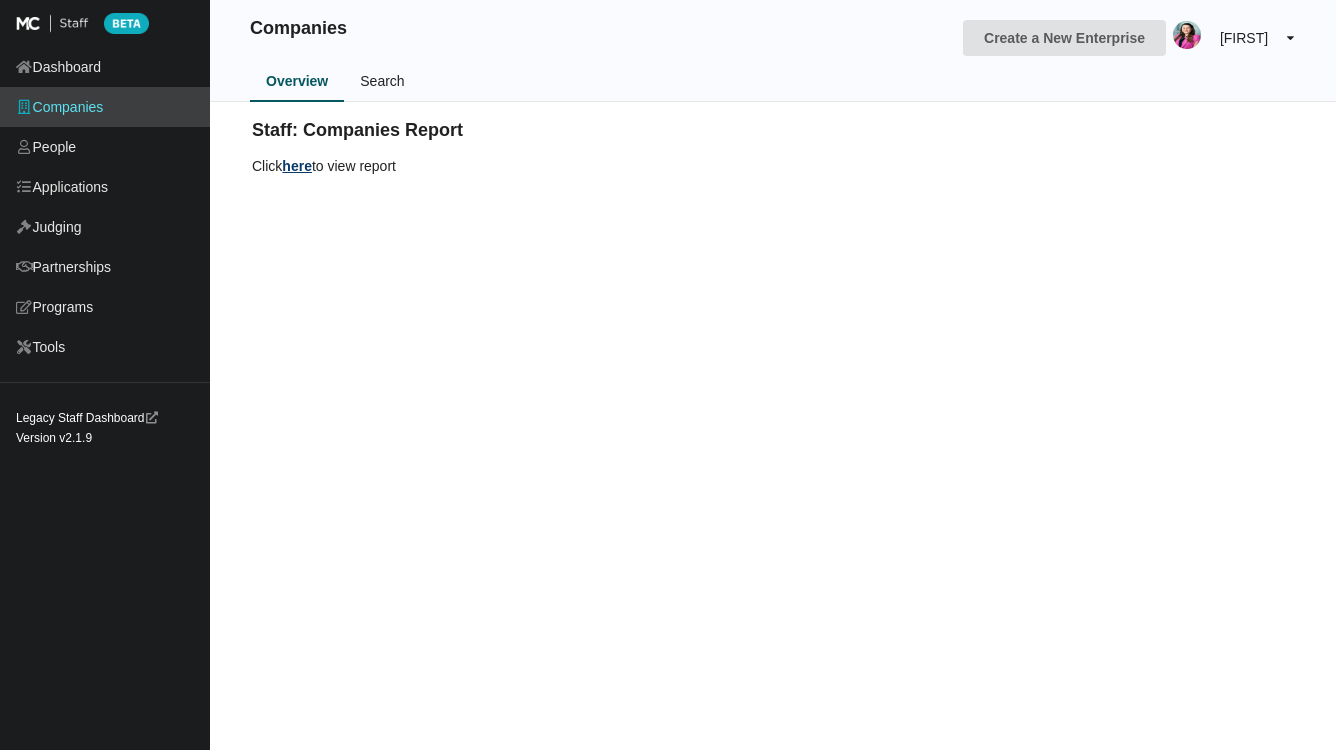 scroll, scrollTop: 0, scrollLeft: 0, axis: both 